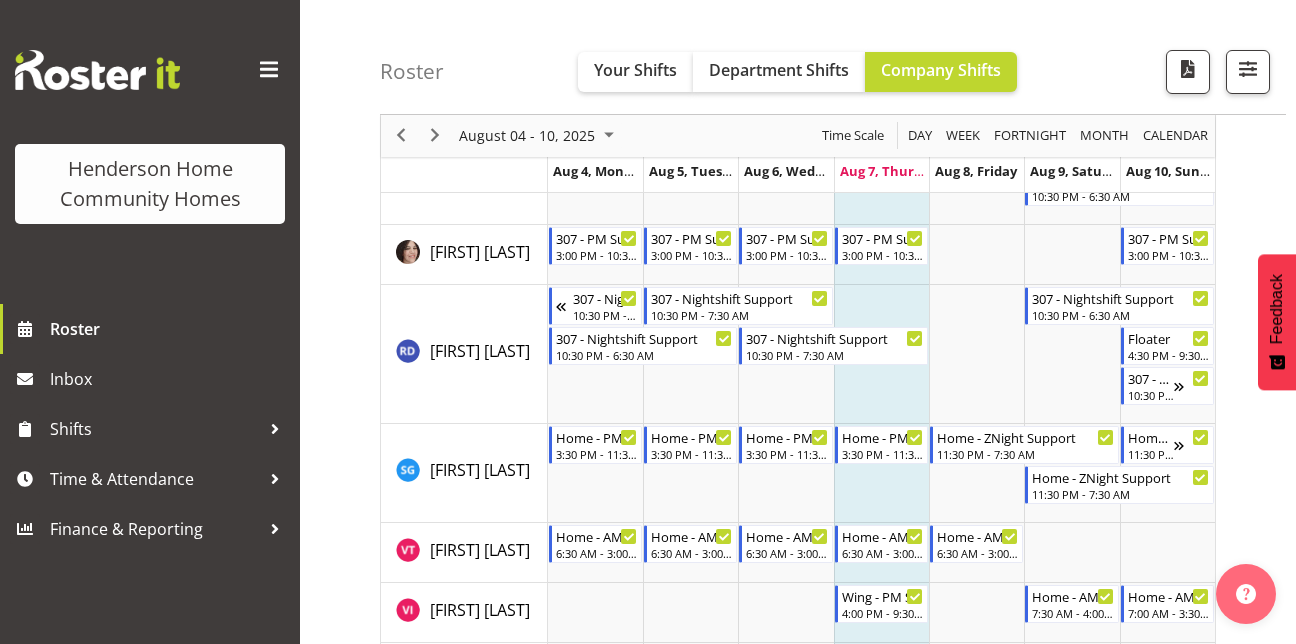 scroll, scrollTop: 2996, scrollLeft: 0, axis: vertical 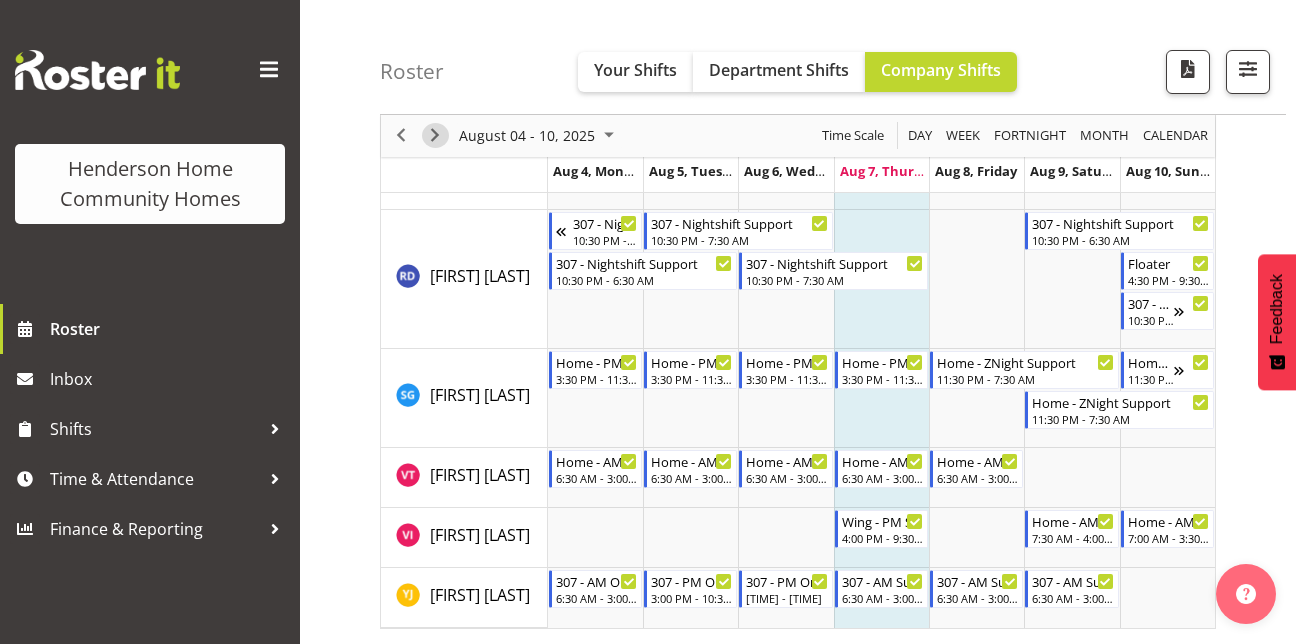 click at bounding box center (435, 136) 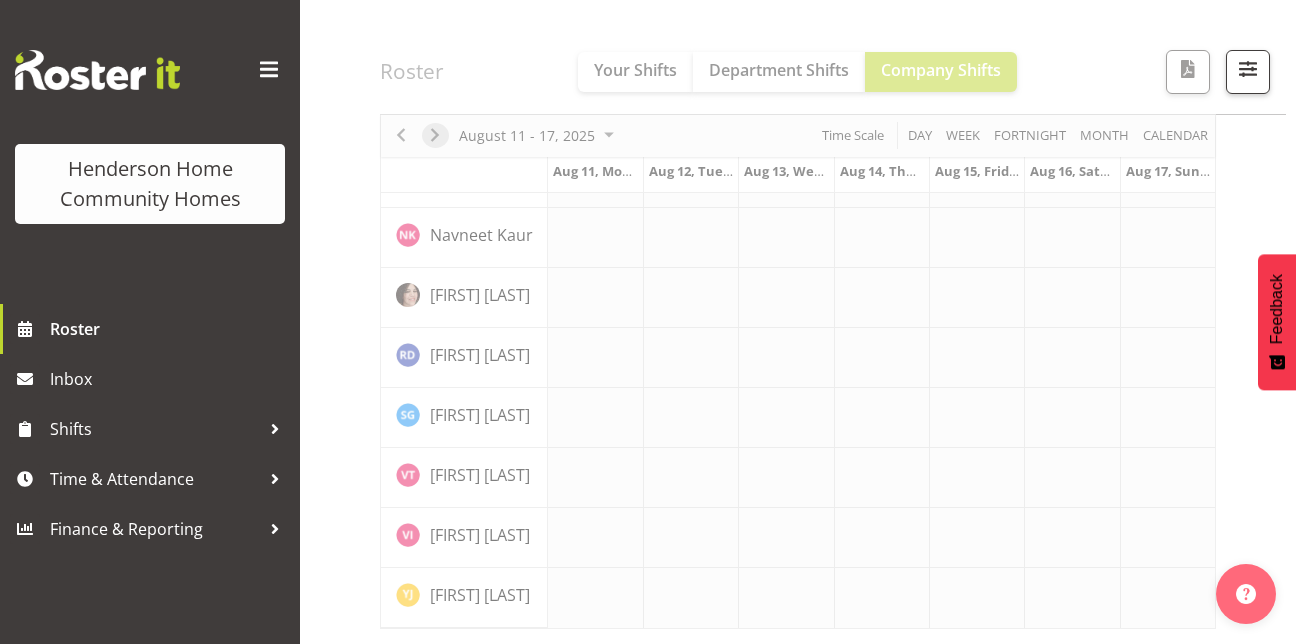 scroll, scrollTop: 1573, scrollLeft: 0, axis: vertical 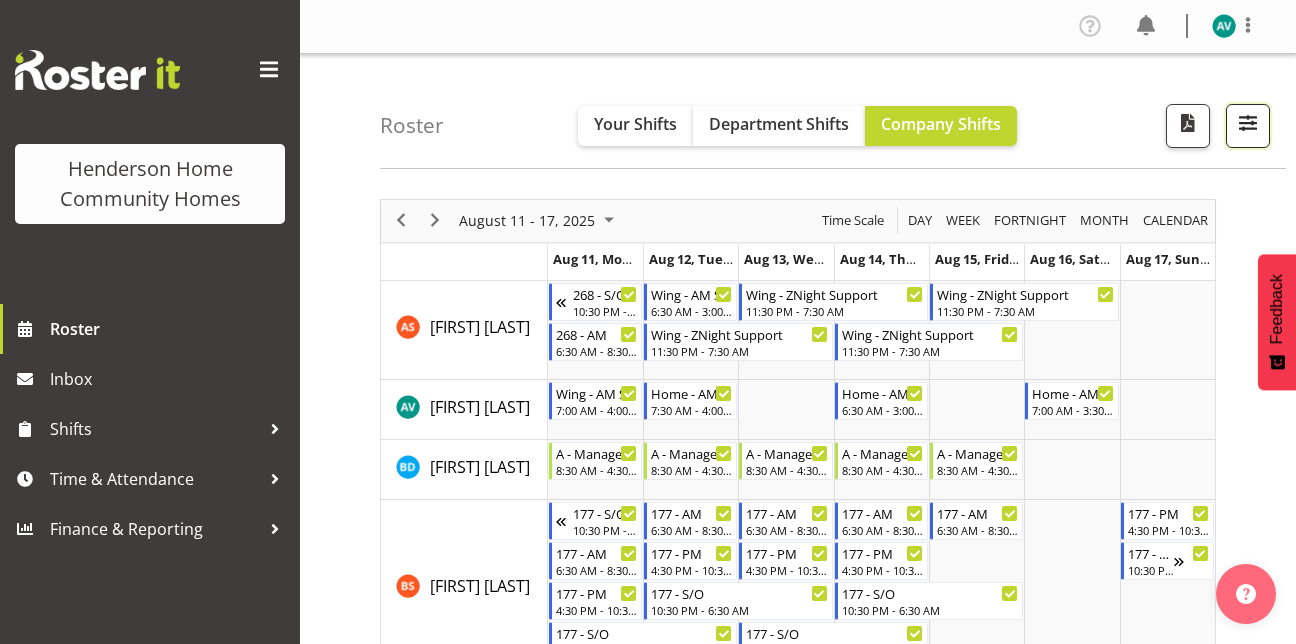 click at bounding box center [1248, 123] 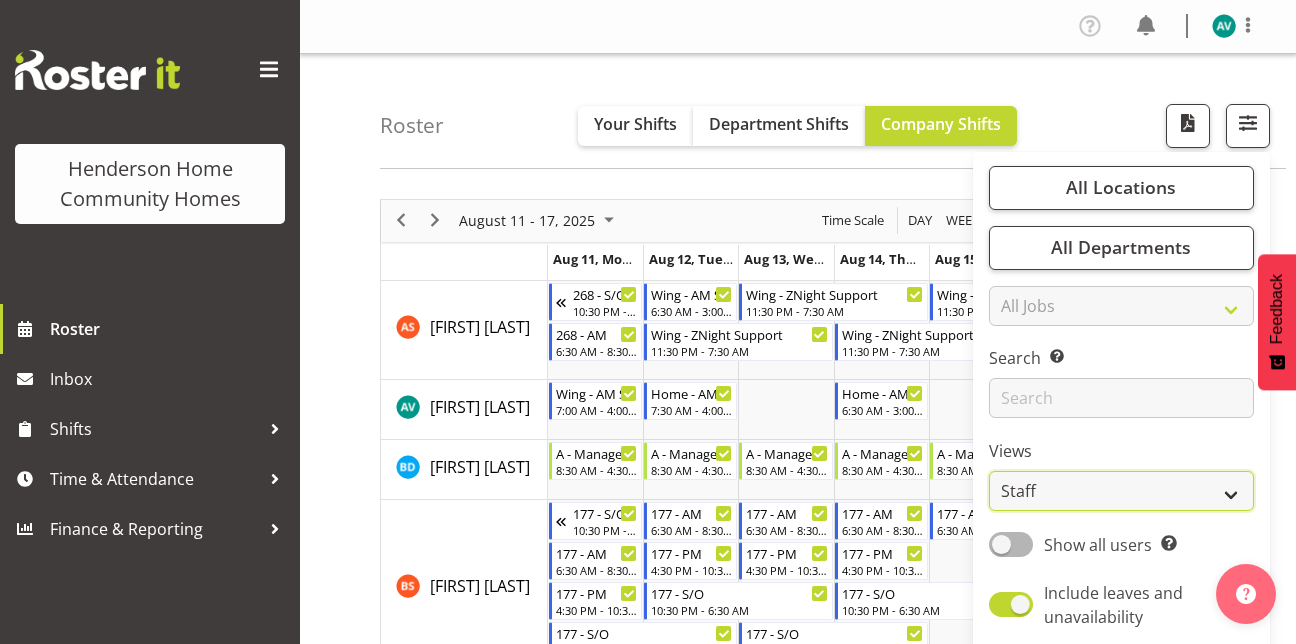click on "Staff
Role
Shift - Horizontal
Shift - Vertical
Staff - Location" at bounding box center (1121, 491) 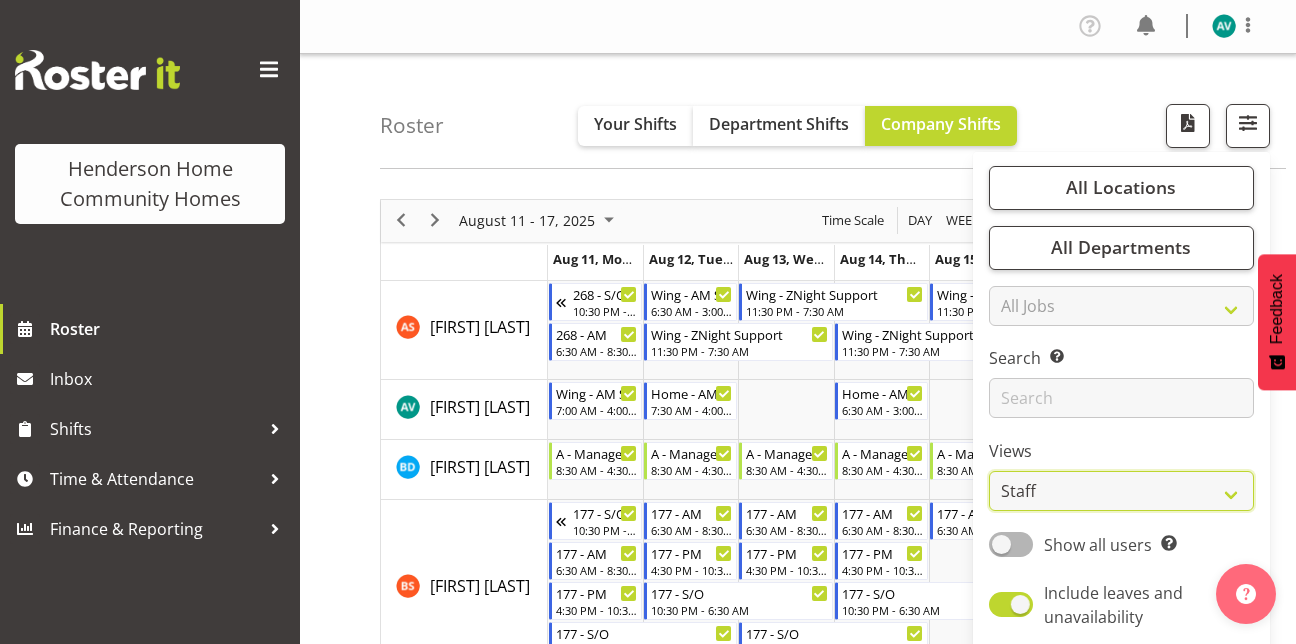 select on "role" 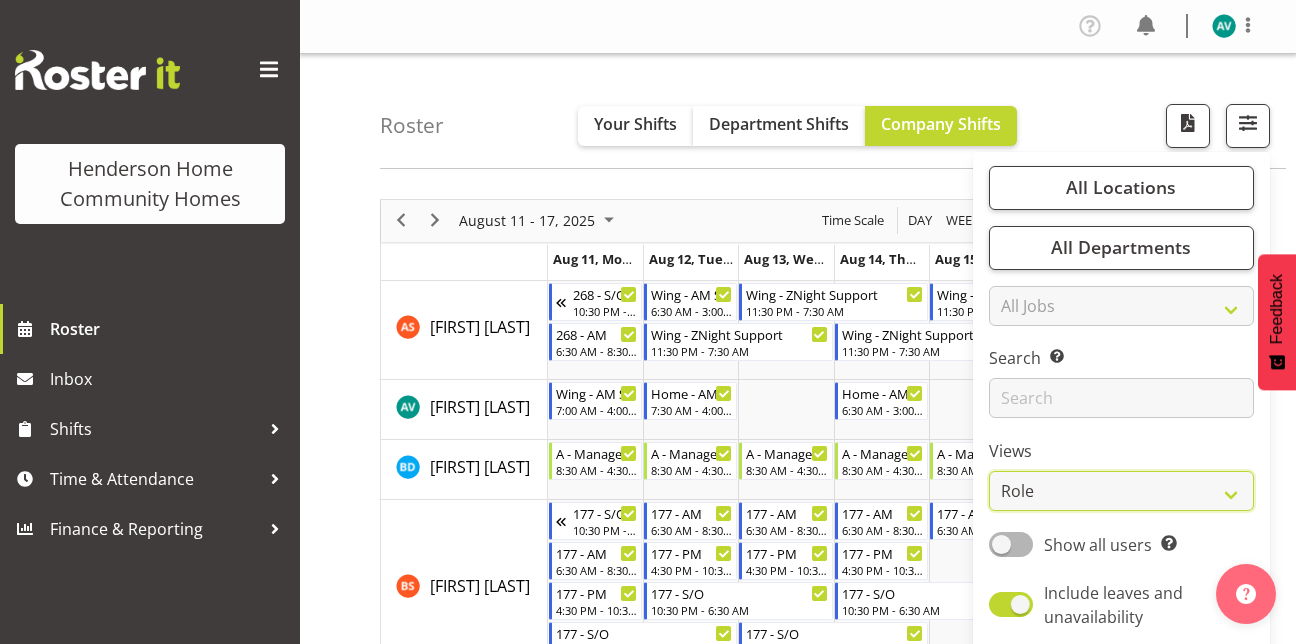 click on "Staff
Role
Shift - Horizontal
Shift - Vertical
Staff - Location" at bounding box center (1121, 491) 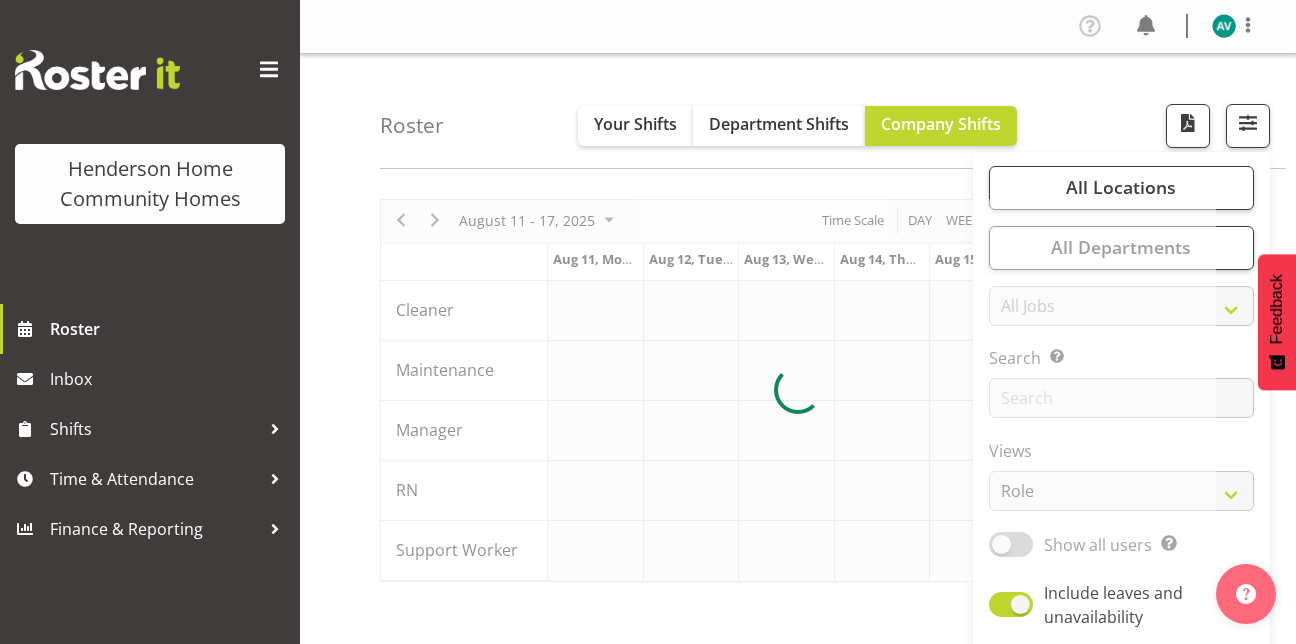 click on "Roster   Your Shifts
Department Shifts
Company Shifts
All Locations
Clear
177 Halswell Rd
268 Hendersons Rd
307 Hendersons Rd
309 Hendersons Rd
311 Hendersons Rd
313 Hendersons Rd
Select All
Clear         All Jobs" at bounding box center [833, 111] 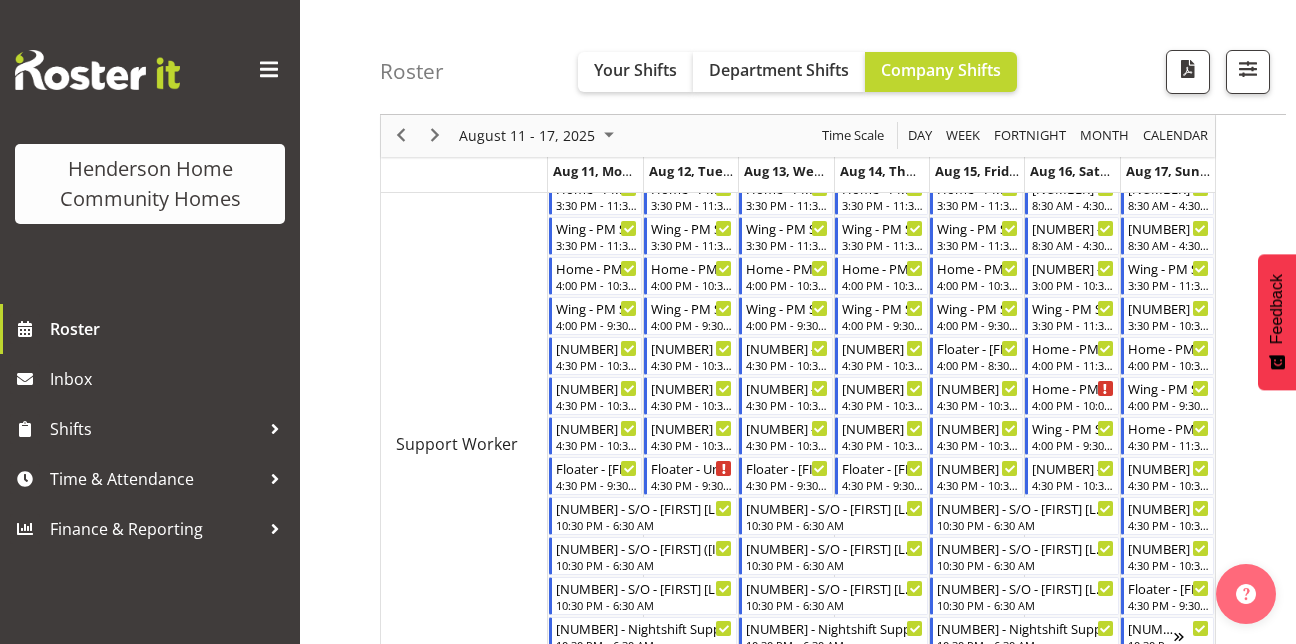 scroll, scrollTop: 781, scrollLeft: 0, axis: vertical 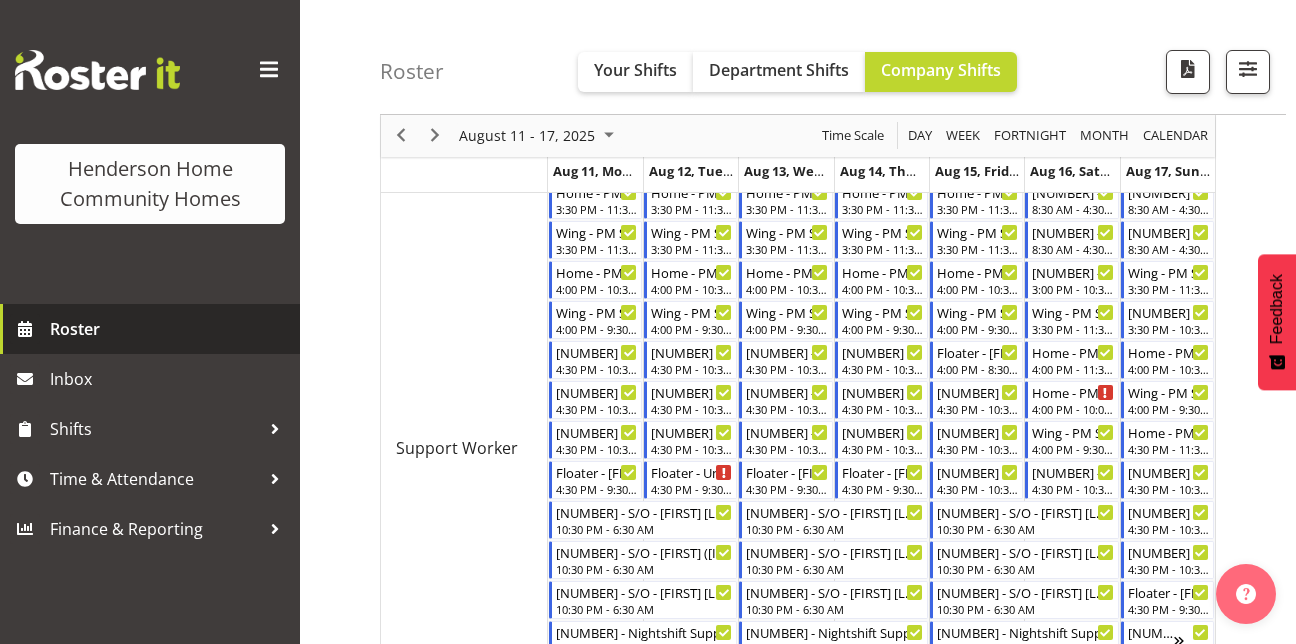 click on "Roster" at bounding box center [170, 329] 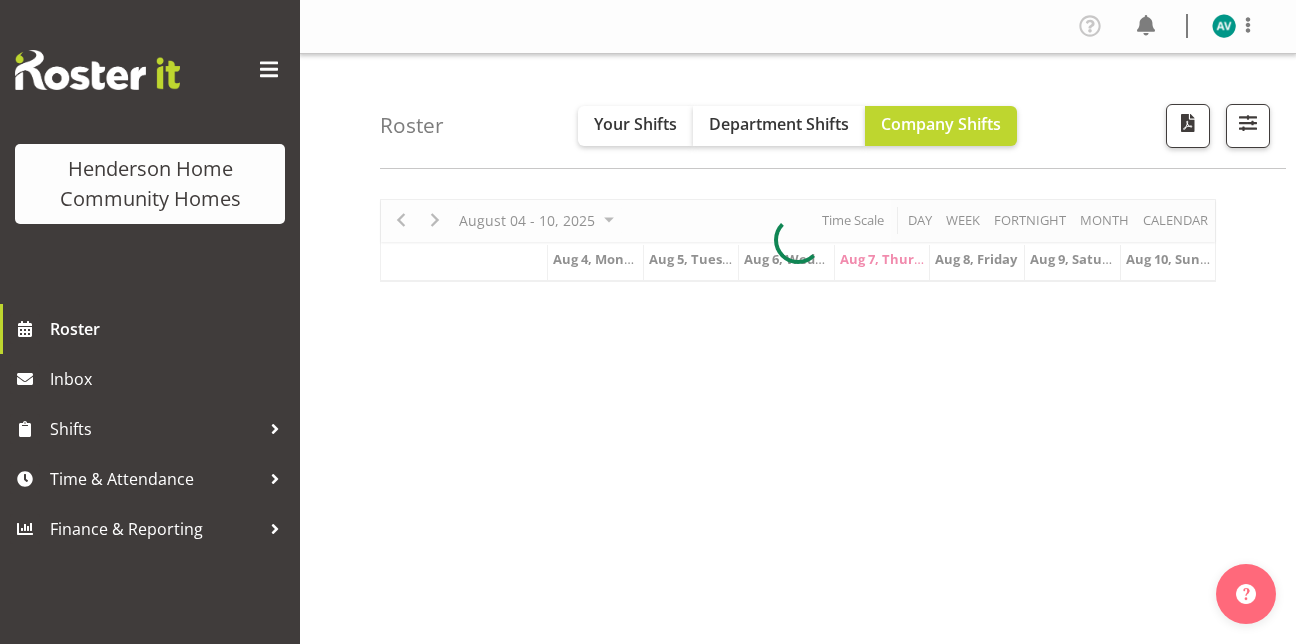 scroll, scrollTop: 0, scrollLeft: 0, axis: both 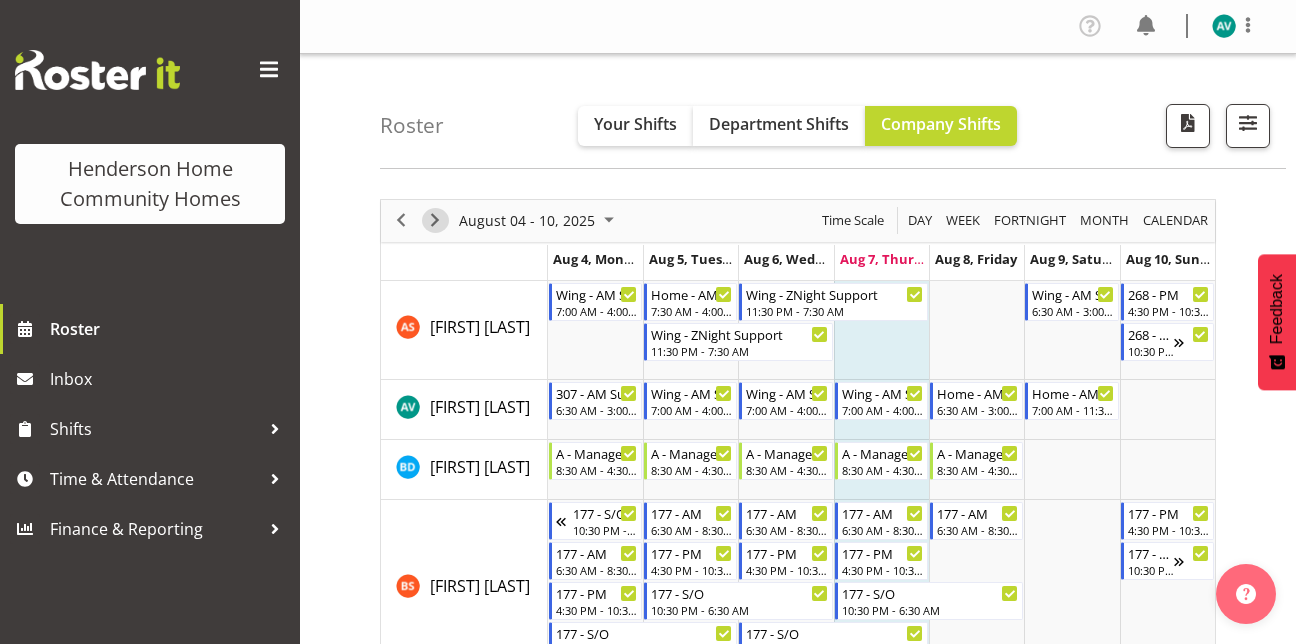 click at bounding box center [435, 220] 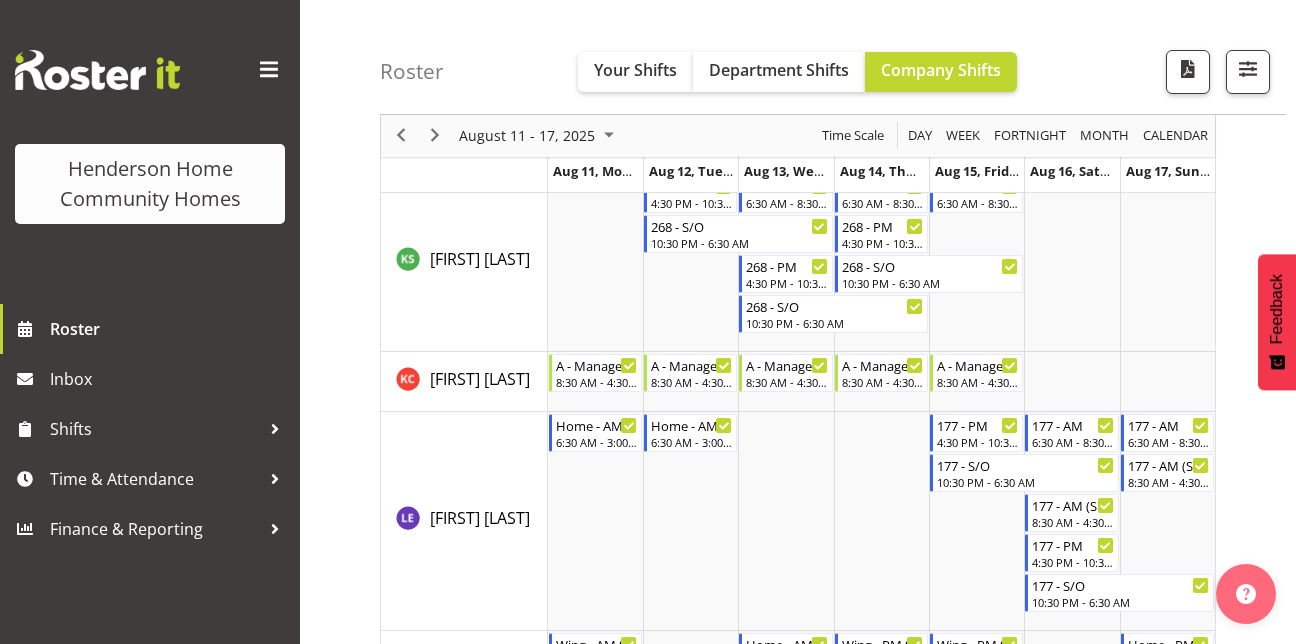 scroll, scrollTop: 1762, scrollLeft: 0, axis: vertical 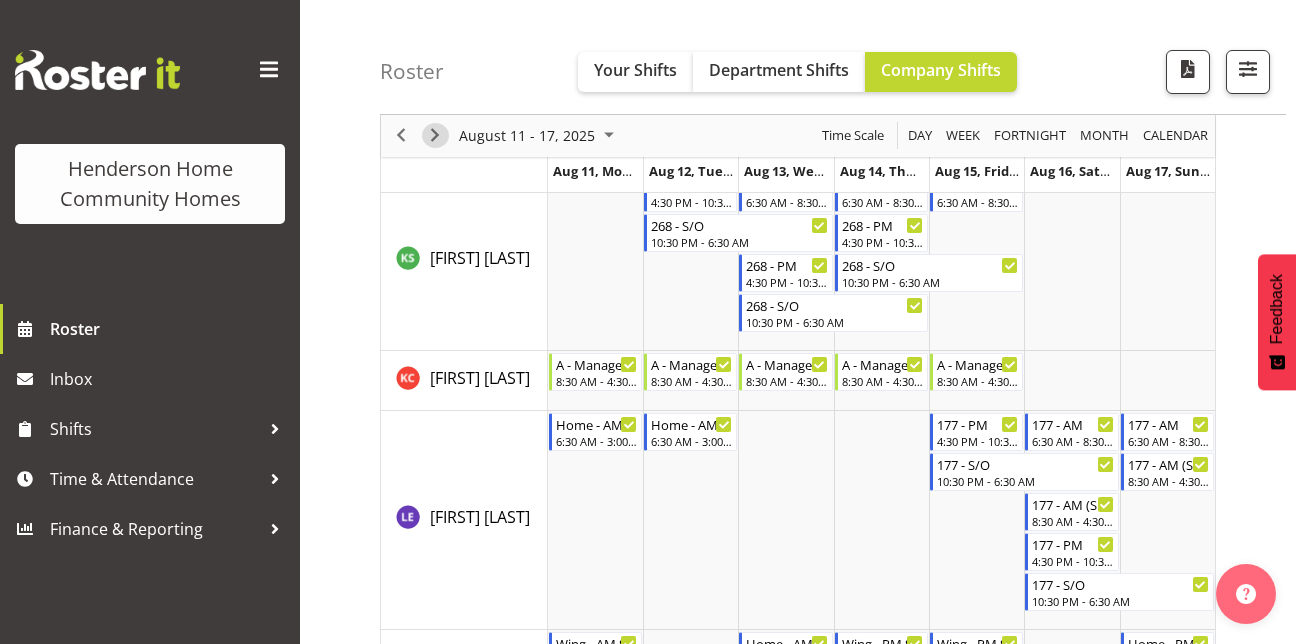 click at bounding box center (435, 136) 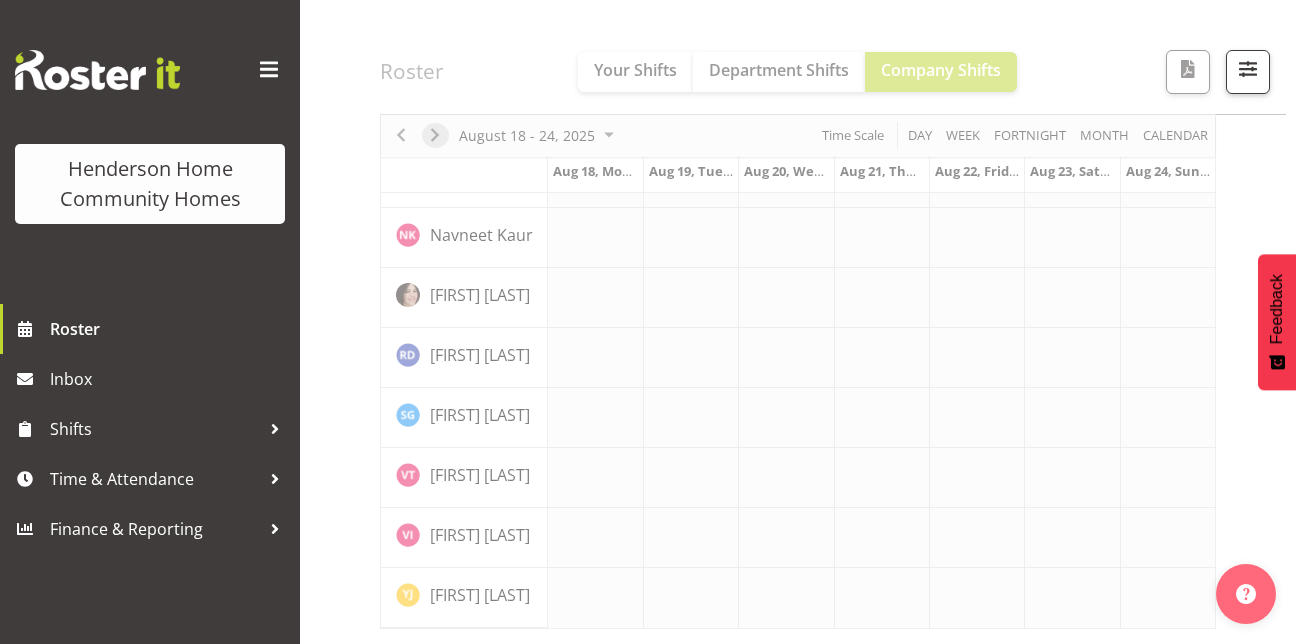 scroll, scrollTop: 1573, scrollLeft: 0, axis: vertical 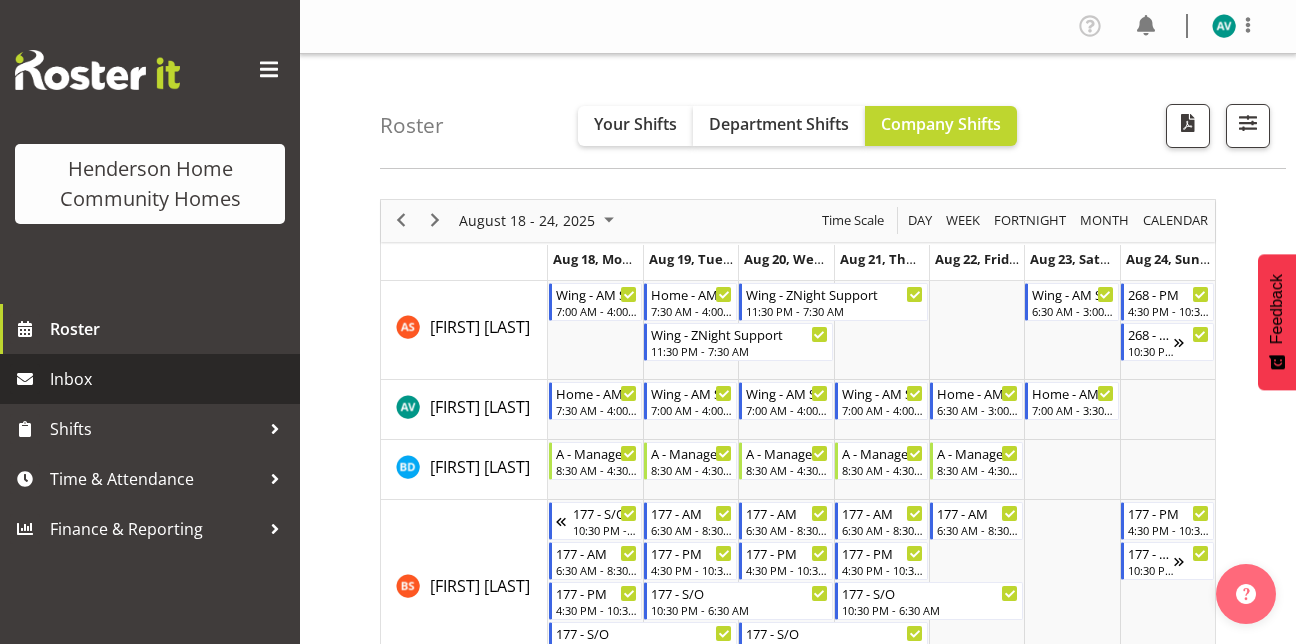 click on "Inbox" at bounding box center [170, 379] 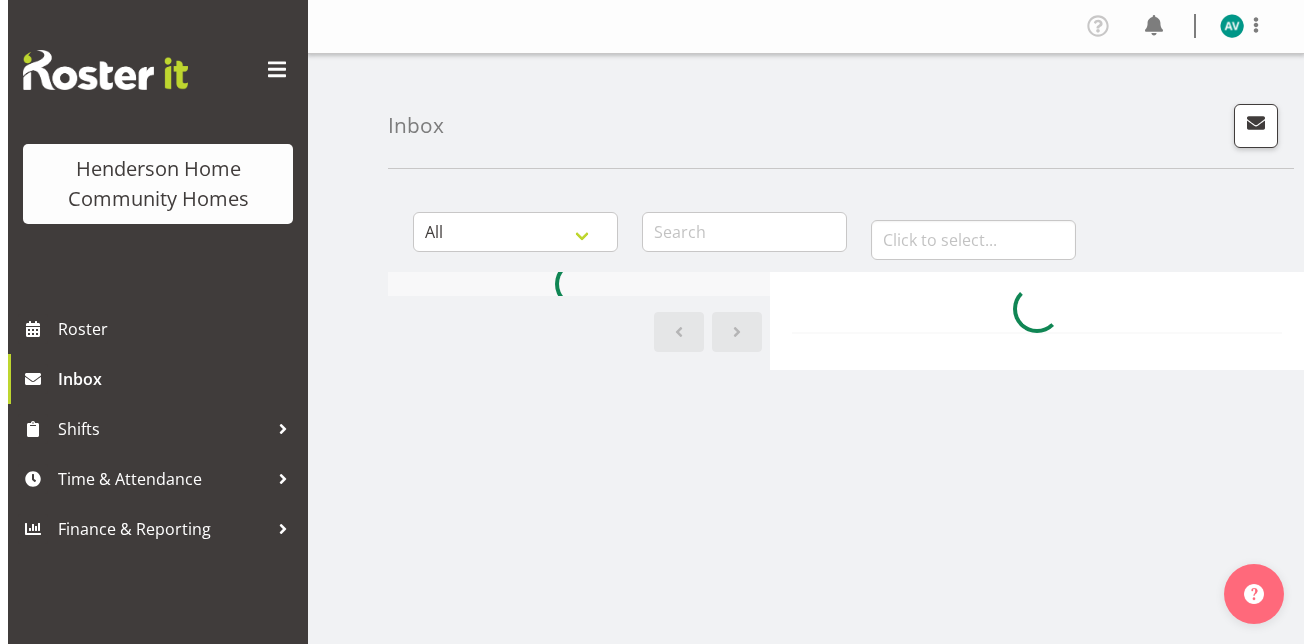 scroll, scrollTop: 0, scrollLeft: 0, axis: both 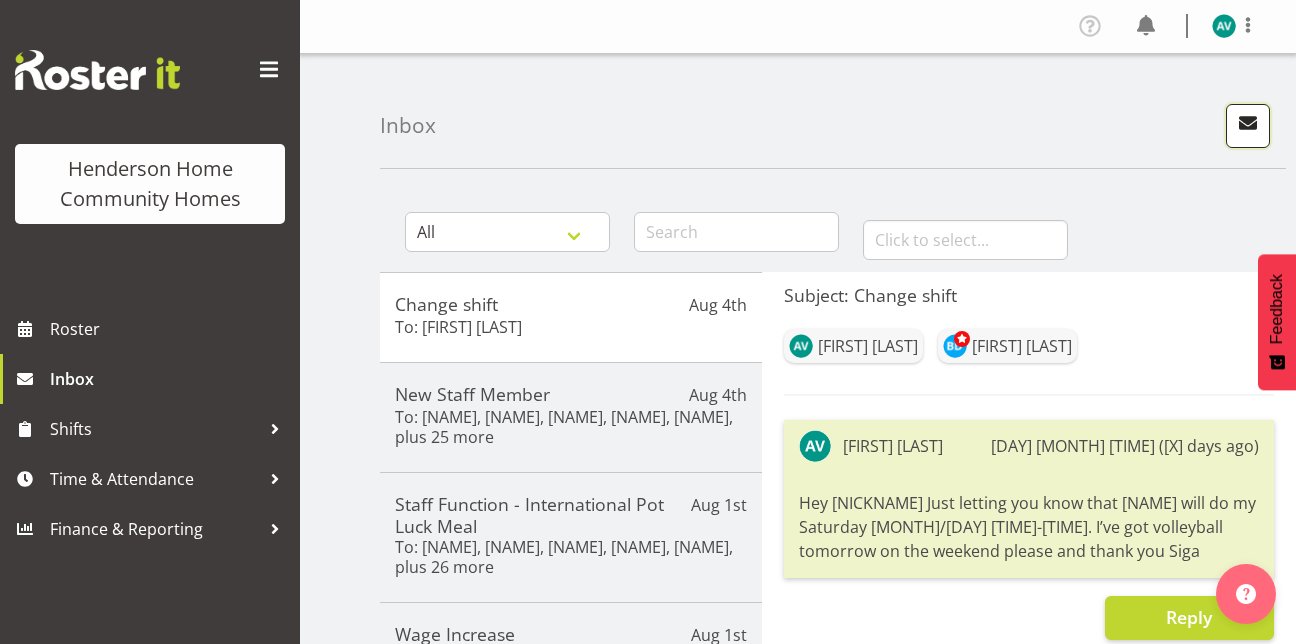 click at bounding box center (1248, 123) 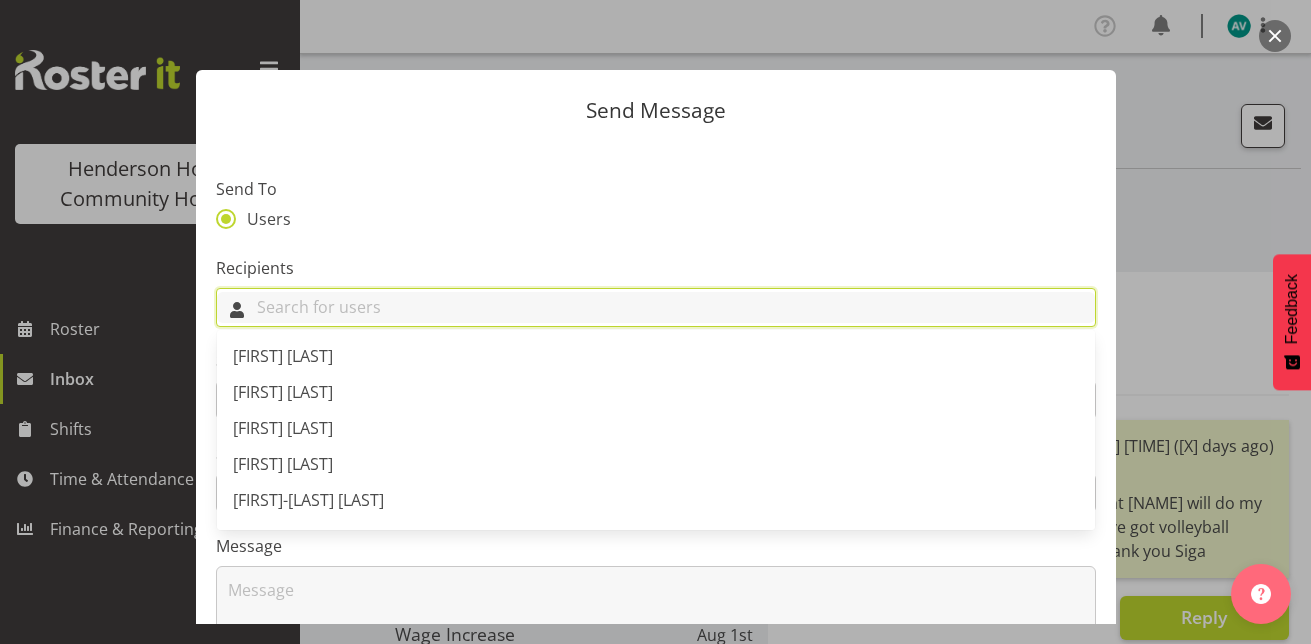 click at bounding box center [656, 307] 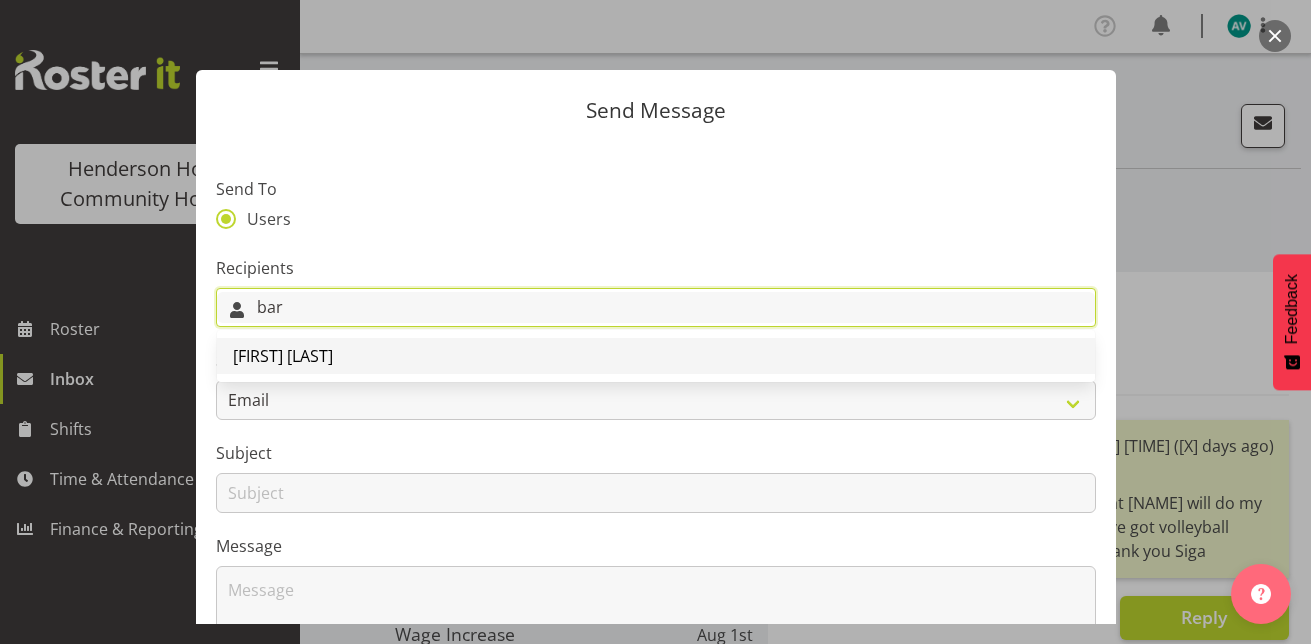 type on "bar" 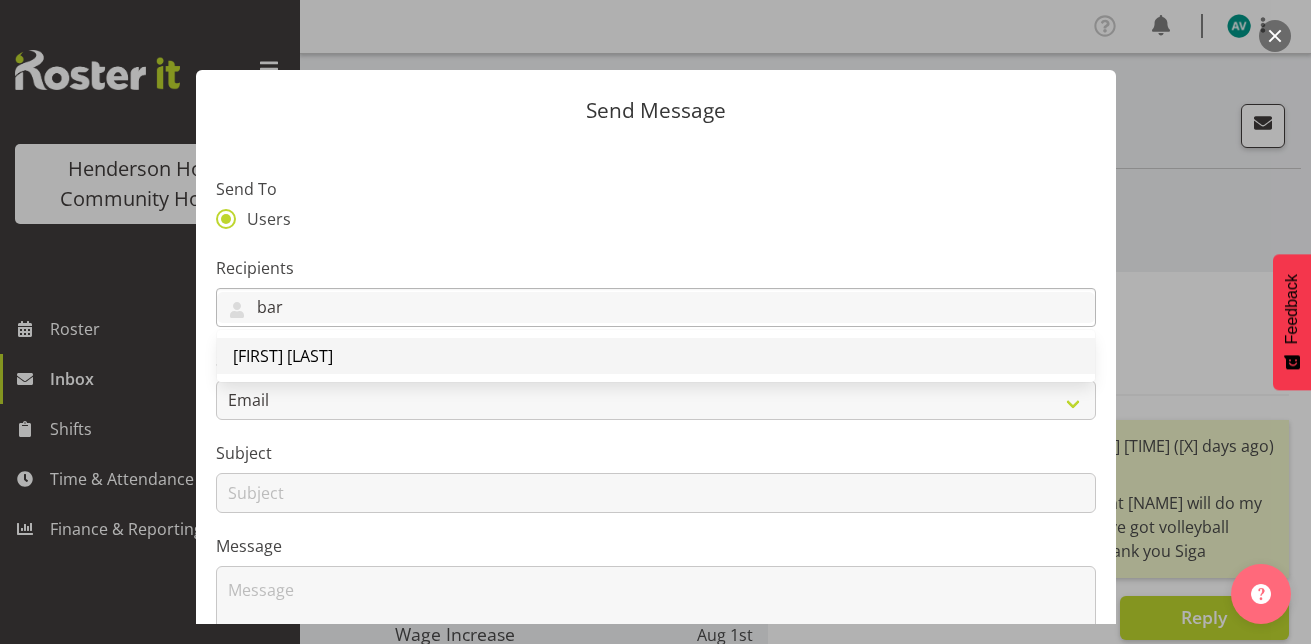 click on "[FIRST] [LAST]" at bounding box center (656, 356) 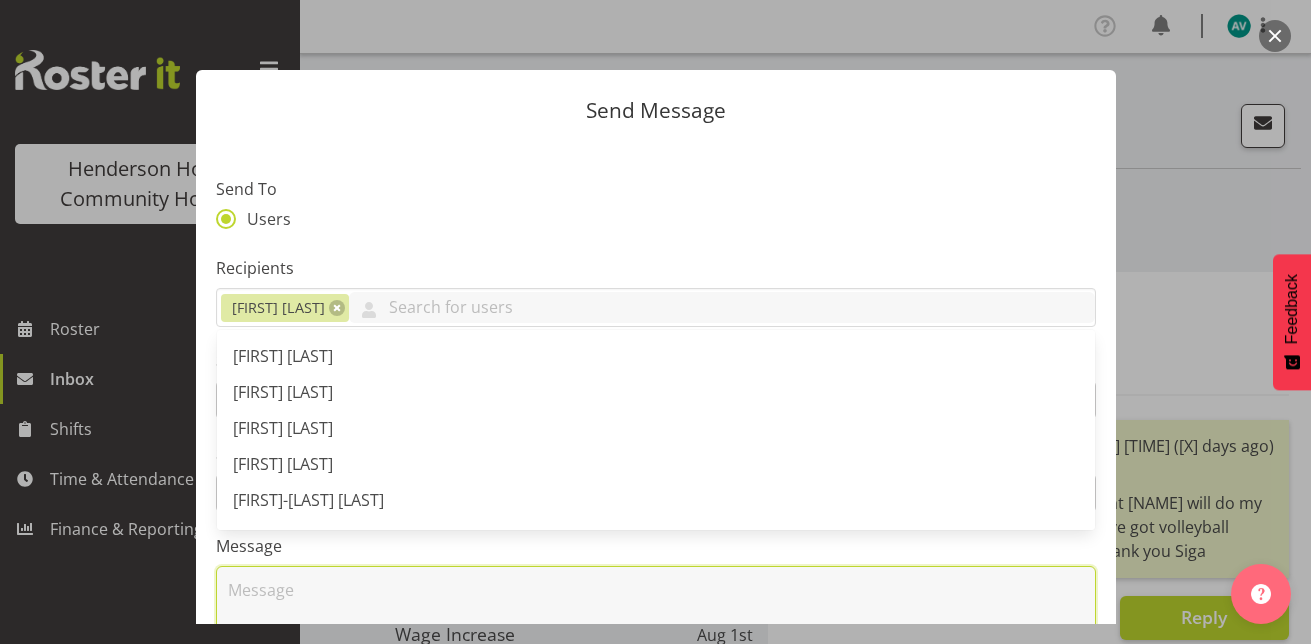 click at bounding box center [656, 630] 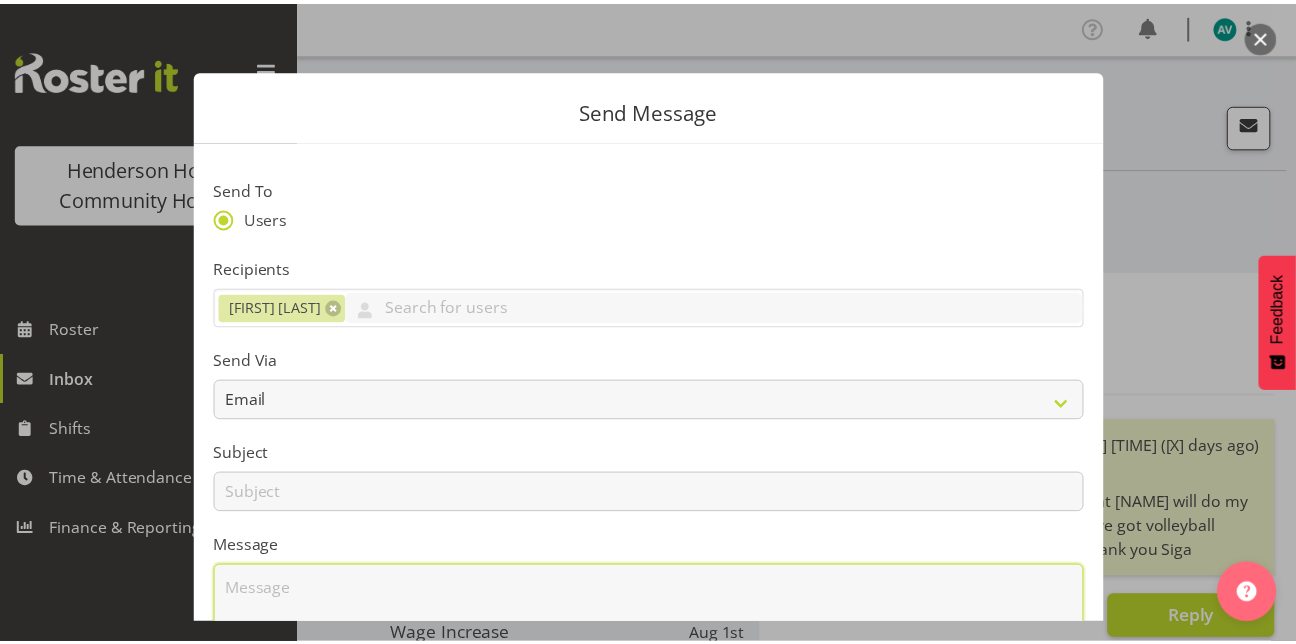 scroll, scrollTop: 89, scrollLeft: 0, axis: vertical 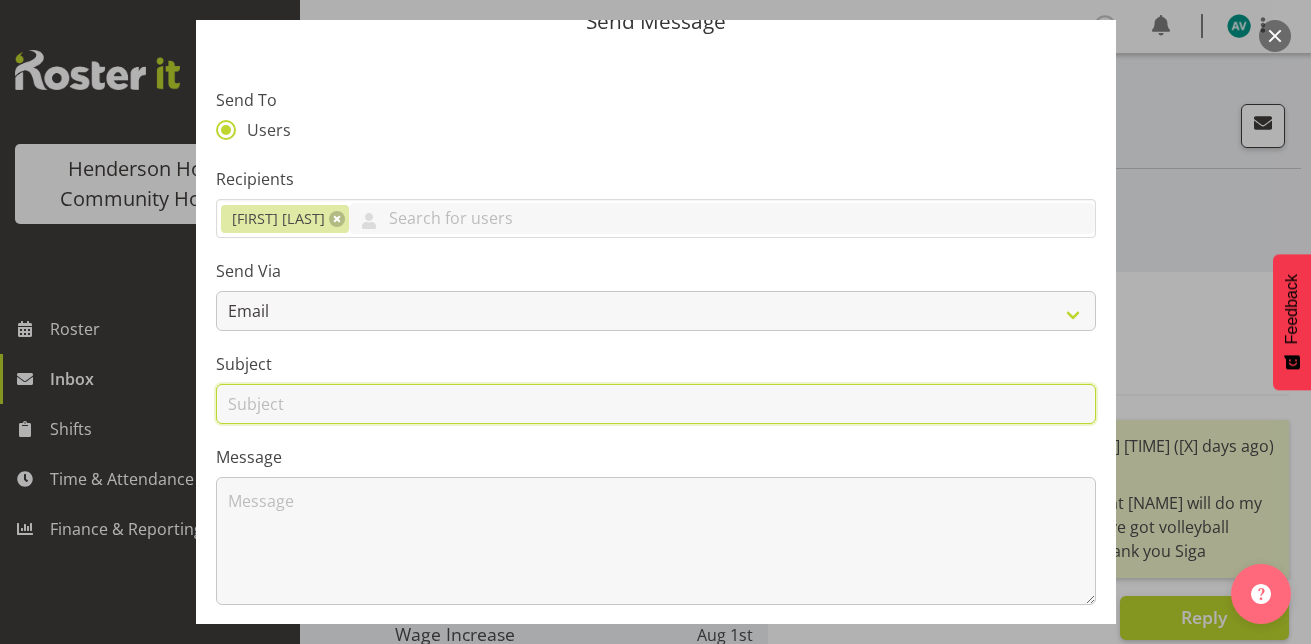 click at bounding box center [656, 404] 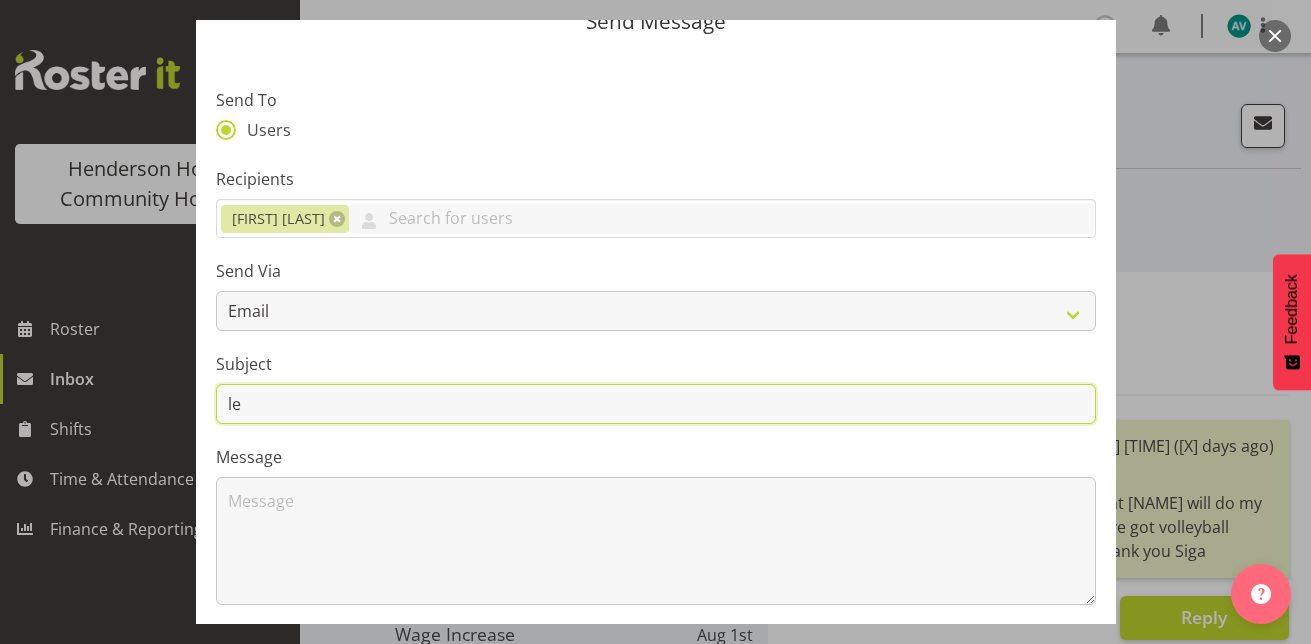 click on "le" at bounding box center (656, 404) 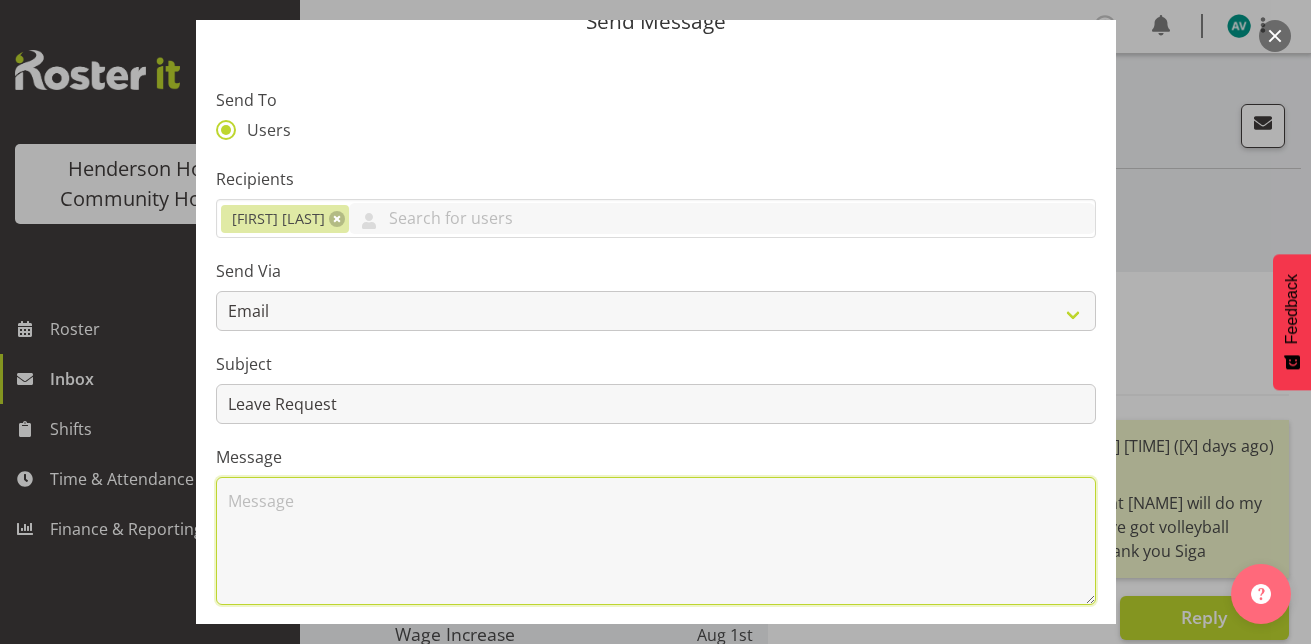 type on "C" 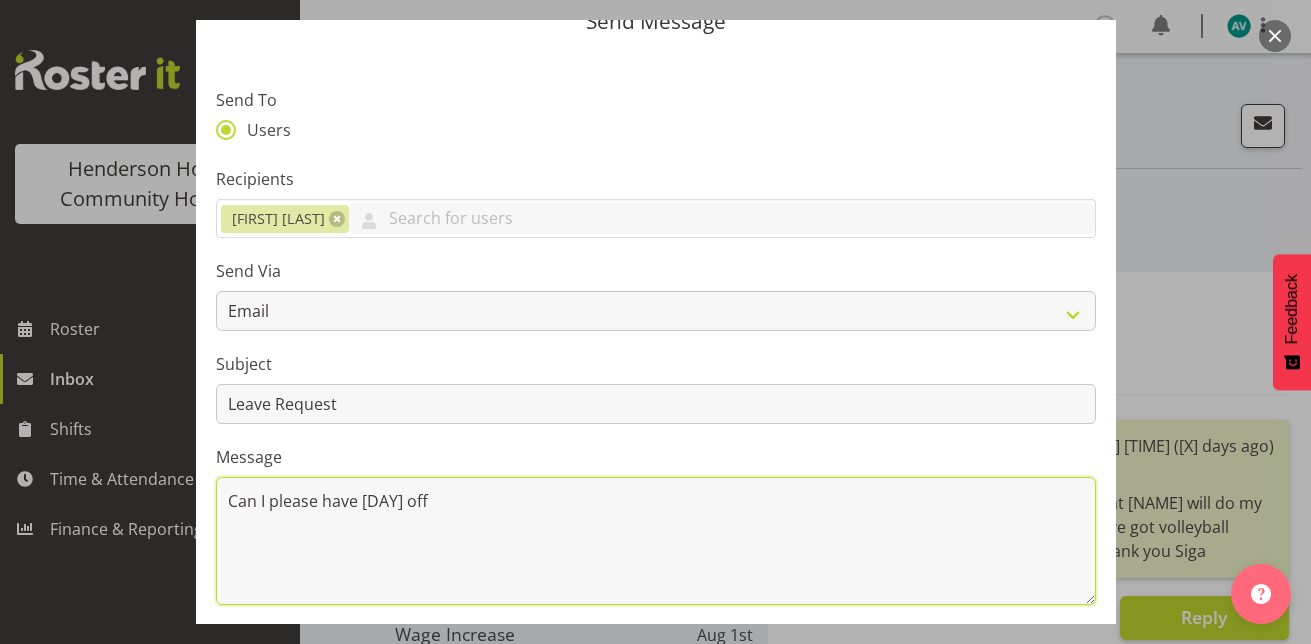 click on "Can I please have Monday off" at bounding box center (656, 541) 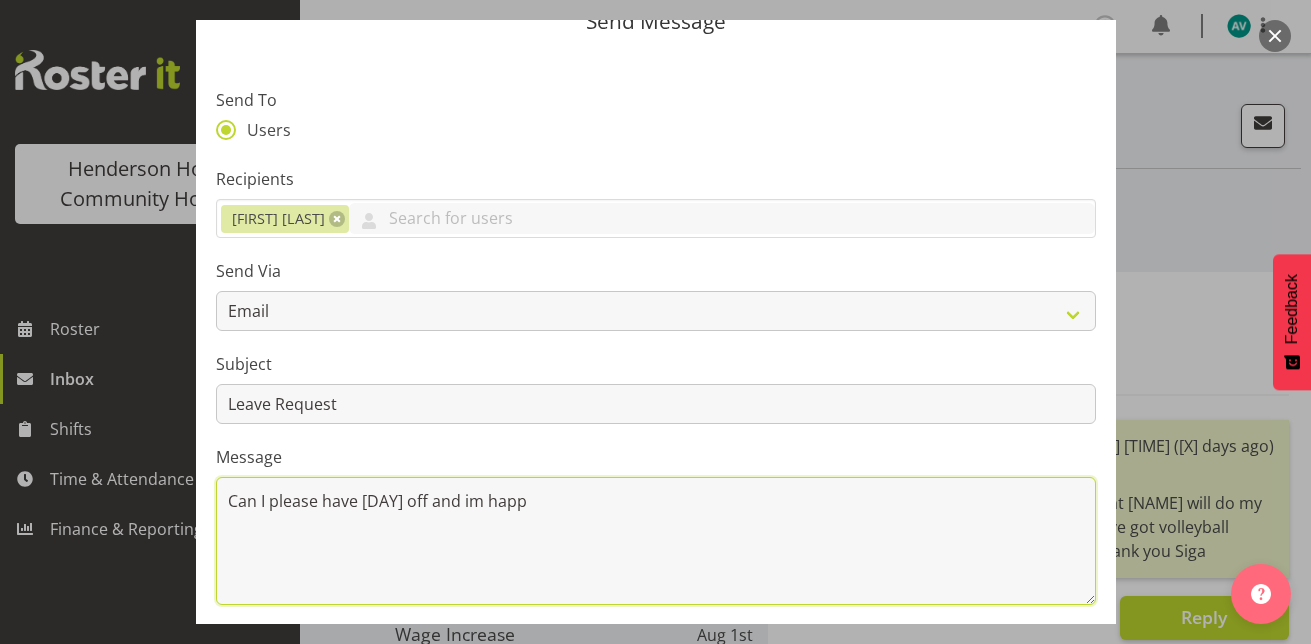 type on "Can I please have Monday off and im happ" 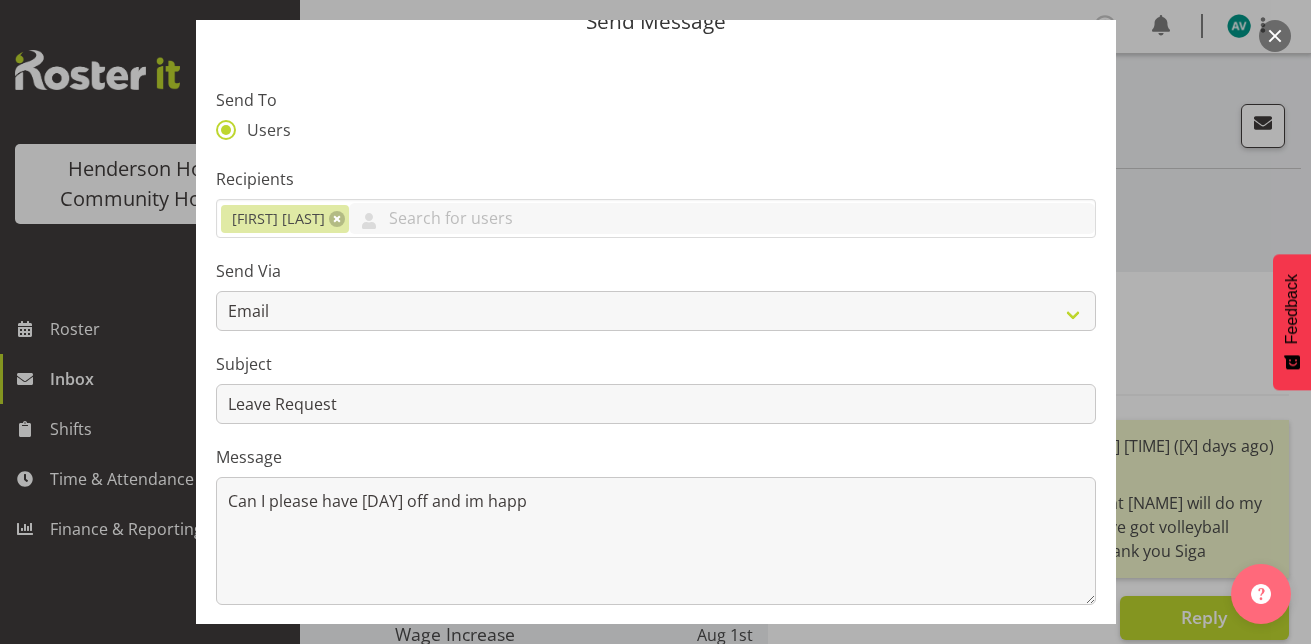 click at bounding box center (655, 322) 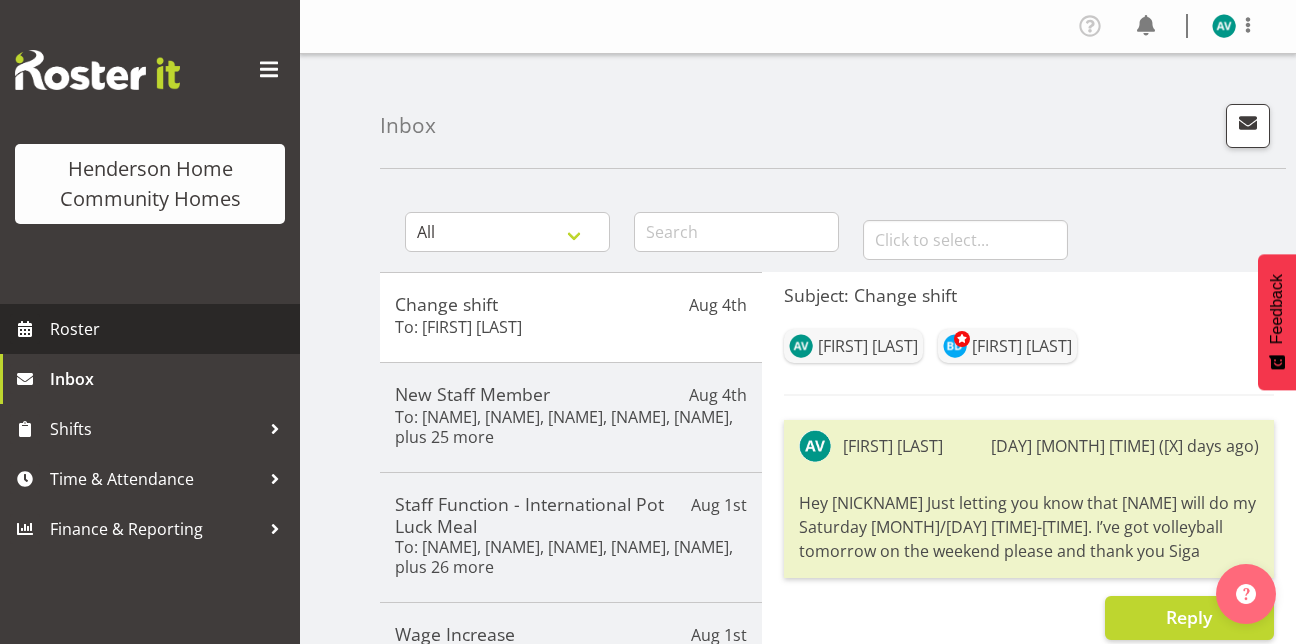 click on "Roster" at bounding box center [170, 329] 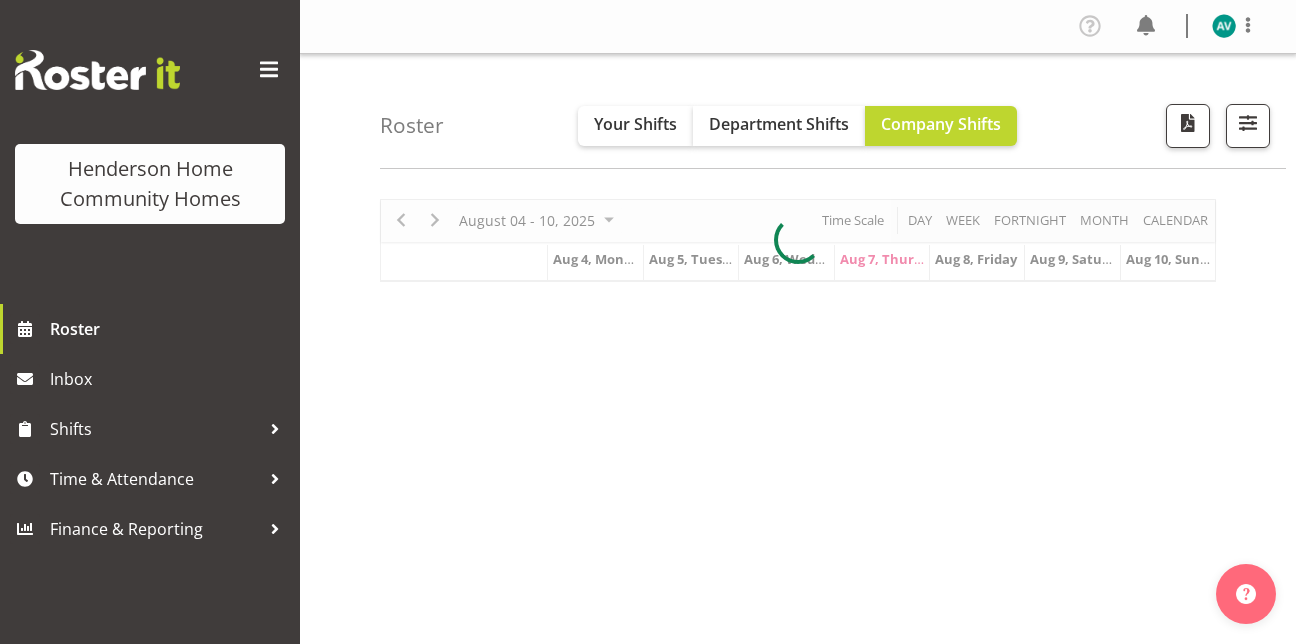 scroll, scrollTop: 0, scrollLeft: 0, axis: both 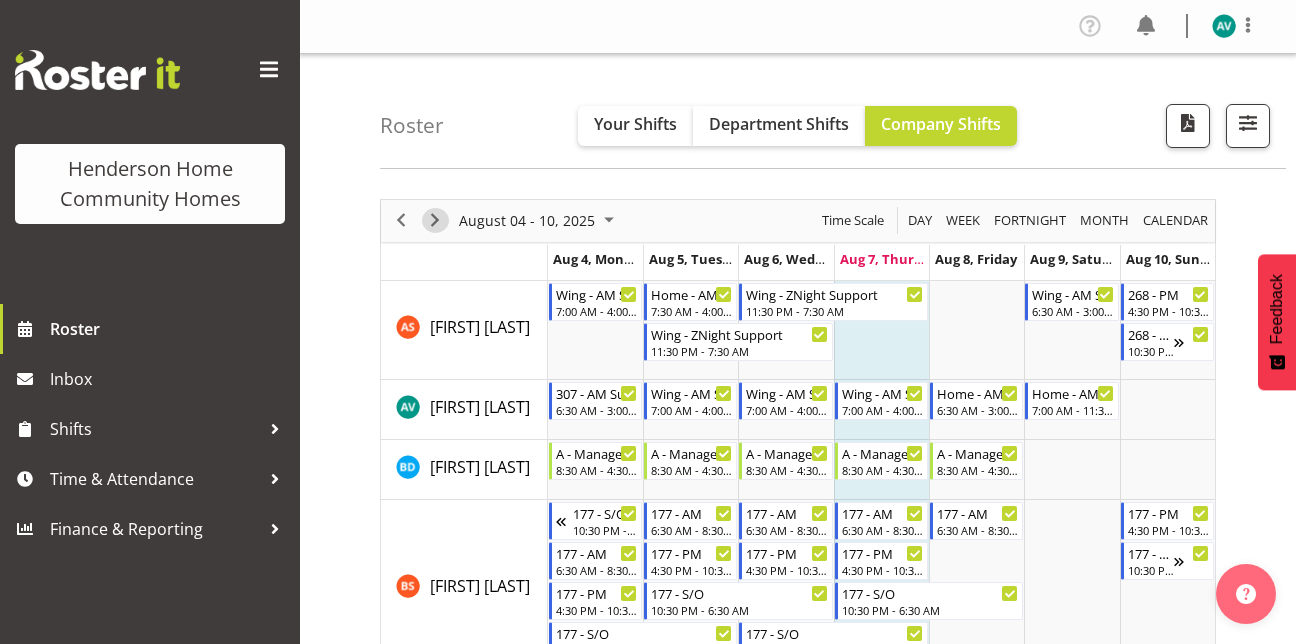 click at bounding box center [435, 220] 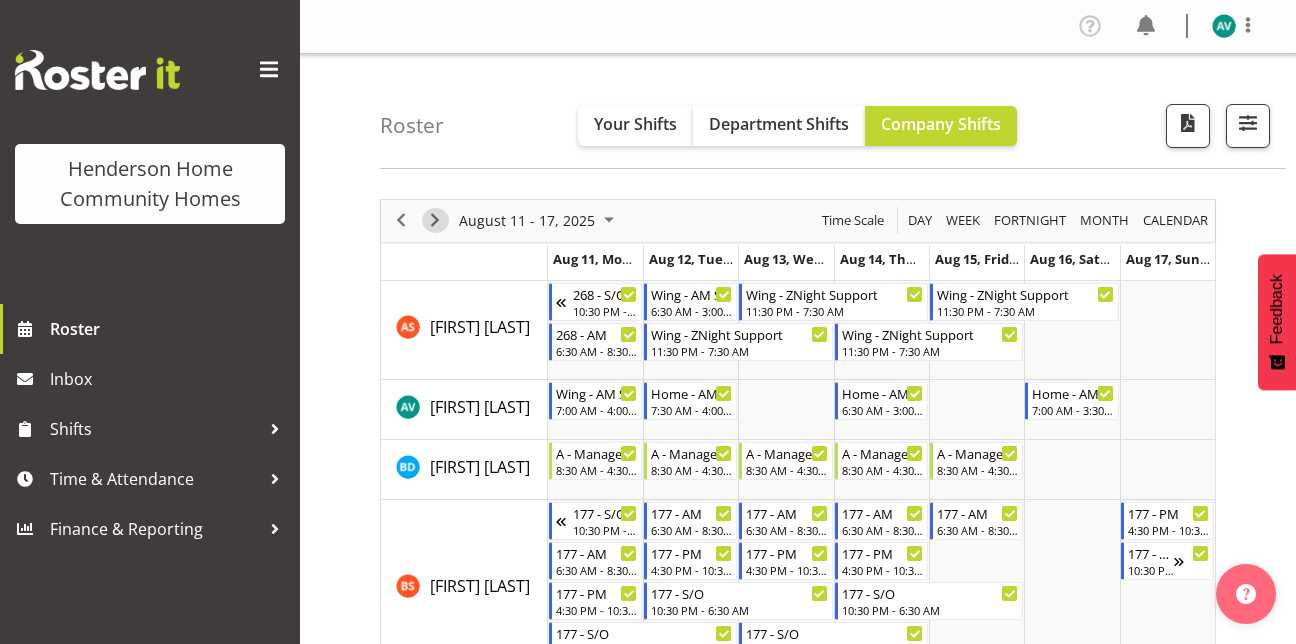 click at bounding box center (435, 220) 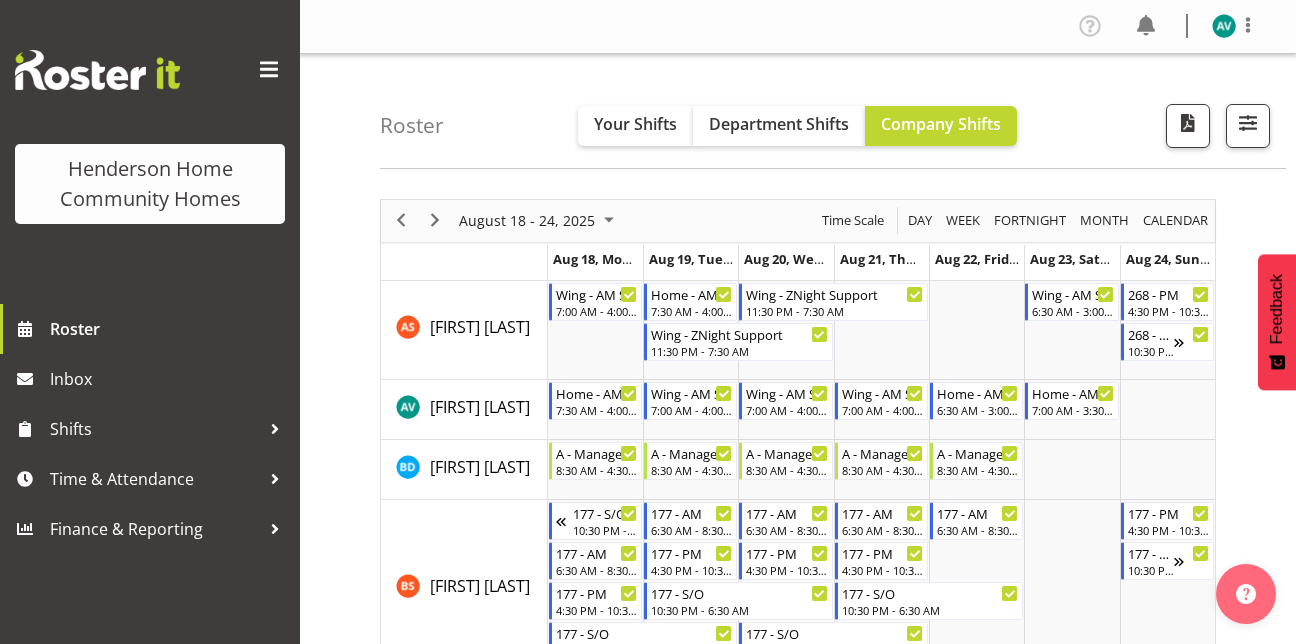 scroll, scrollTop: 0, scrollLeft: 0, axis: both 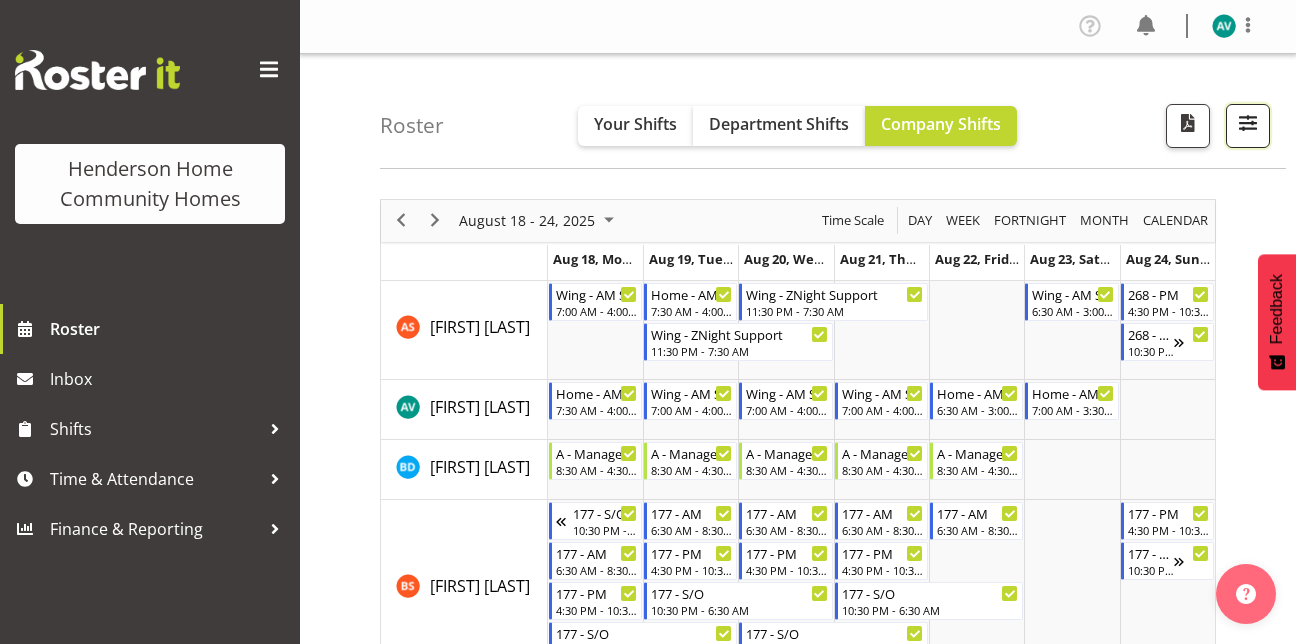 click at bounding box center (1248, 123) 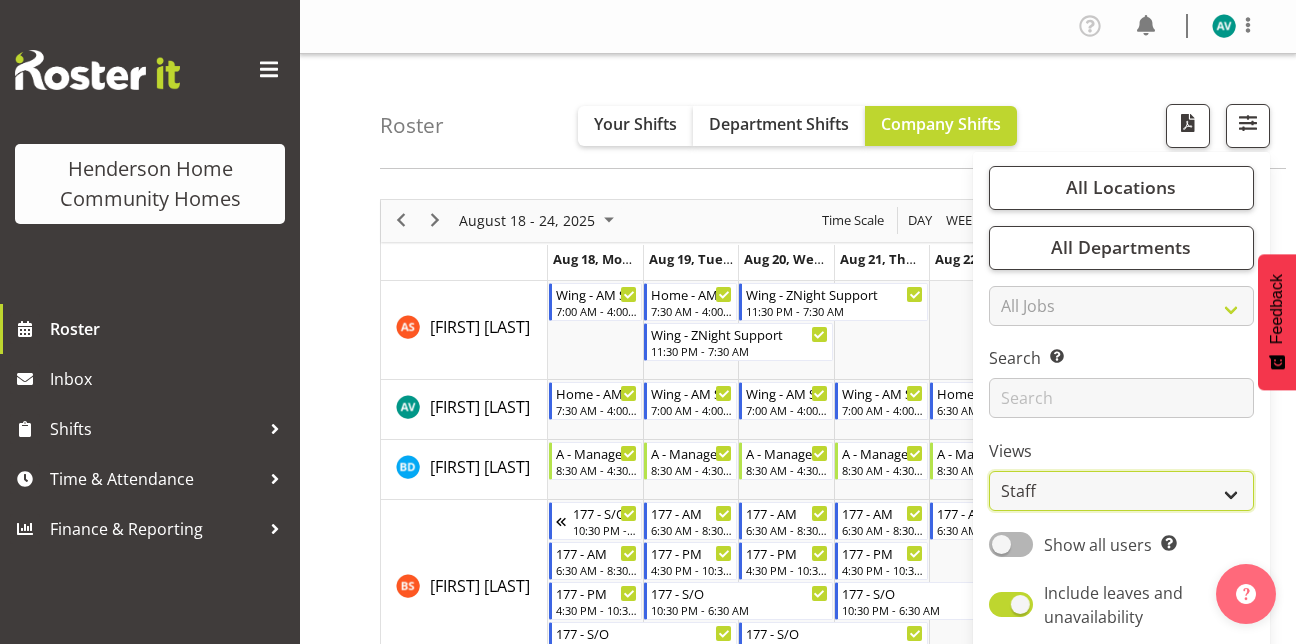 click on "Staff
Role
Shift - Horizontal
Shift - Vertical
Staff - Location" at bounding box center [1121, 491] 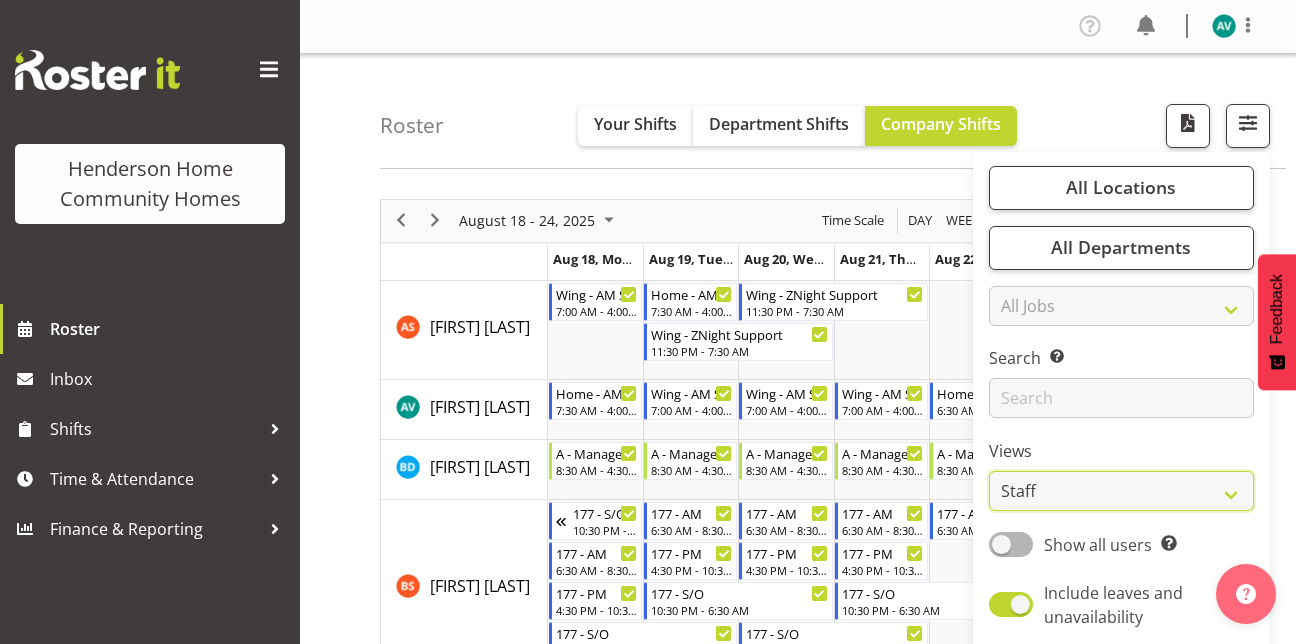 select on "role" 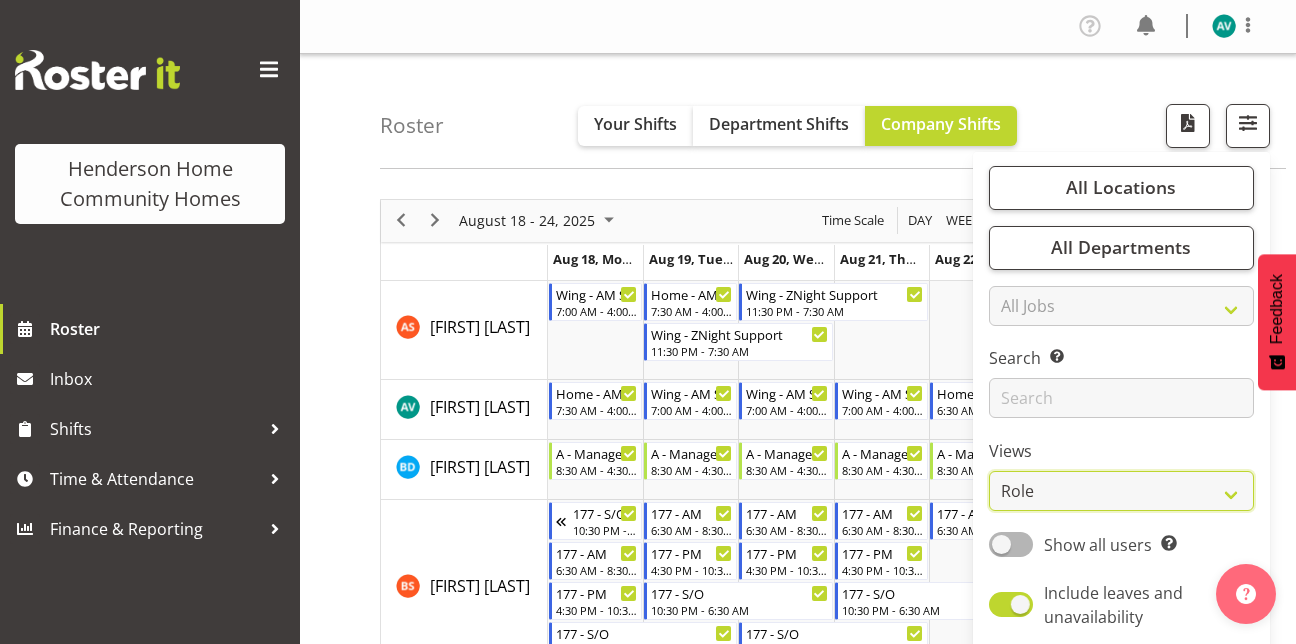 click on "Staff
Role
Shift - Horizontal
Shift - Vertical
Staff - Location" at bounding box center [1121, 491] 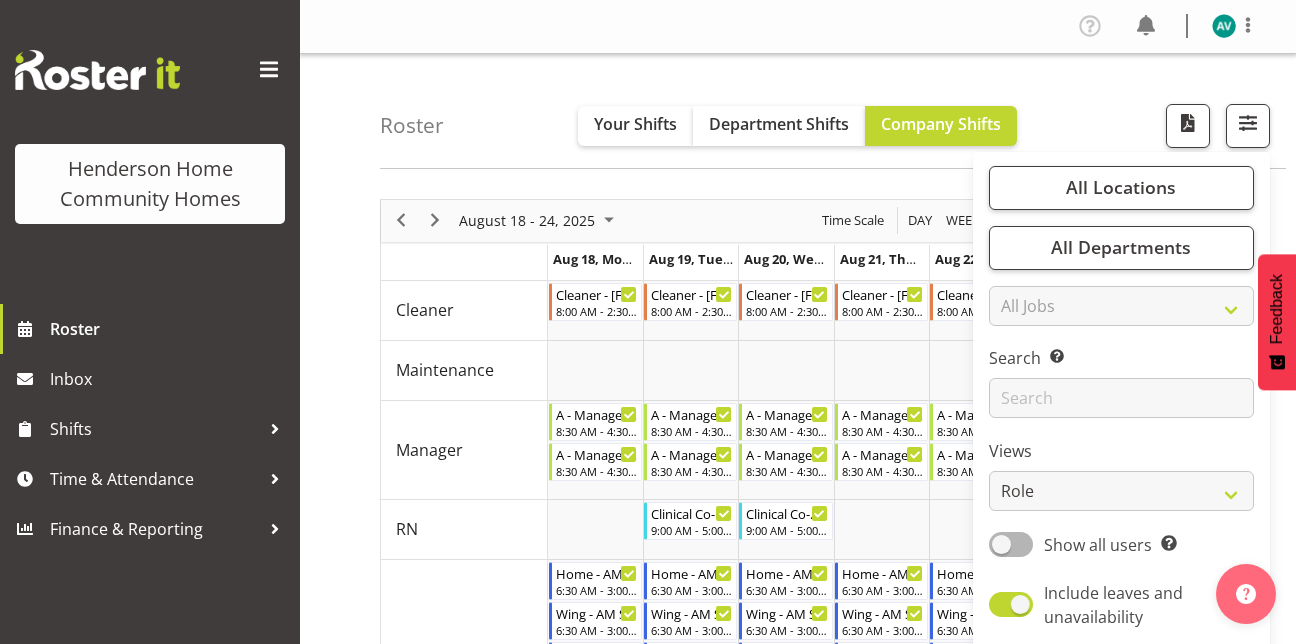 click on "Roster   Your Shifts
Department Shifts
Company Shifts
All Locations
Clear
177 Halswell Rd
268 Hendersons Rd
307 Hendersons Rd
309 Hendersons Rd
311 Hendersons Rd
313 Hendersons Rd
Select All
Clear         All Jobs" at bounding box center [833, 111] 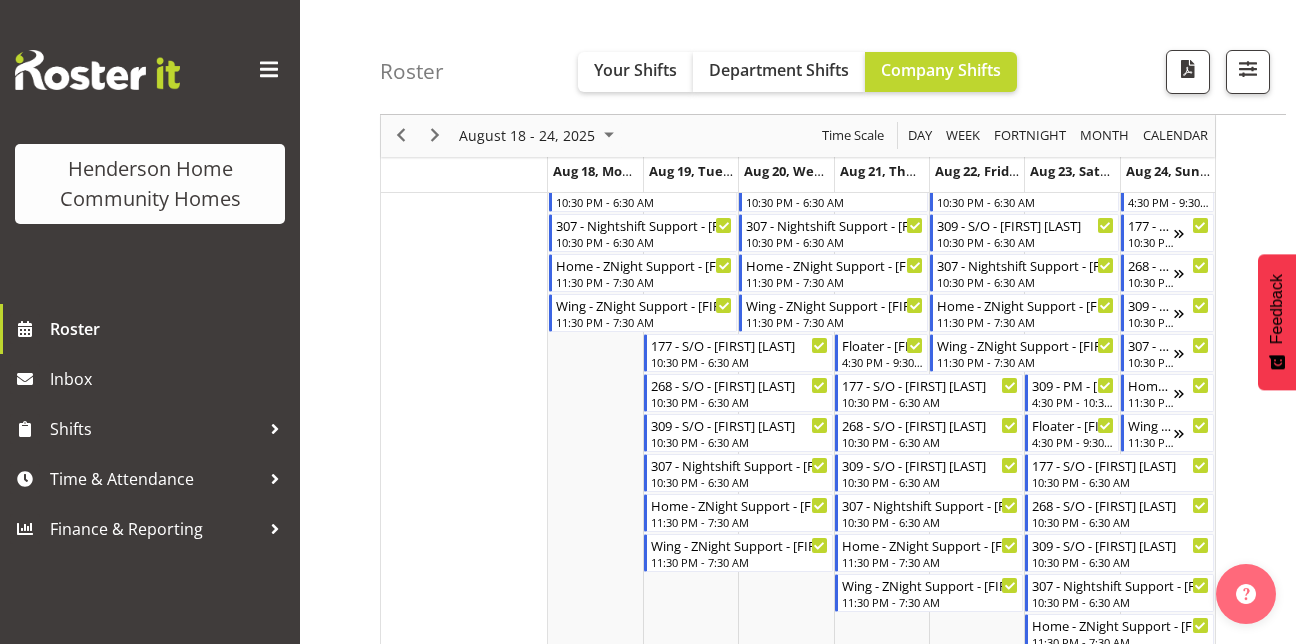 scroll, scrollTop: 1271, scrollLeft: 0, axis: vertical 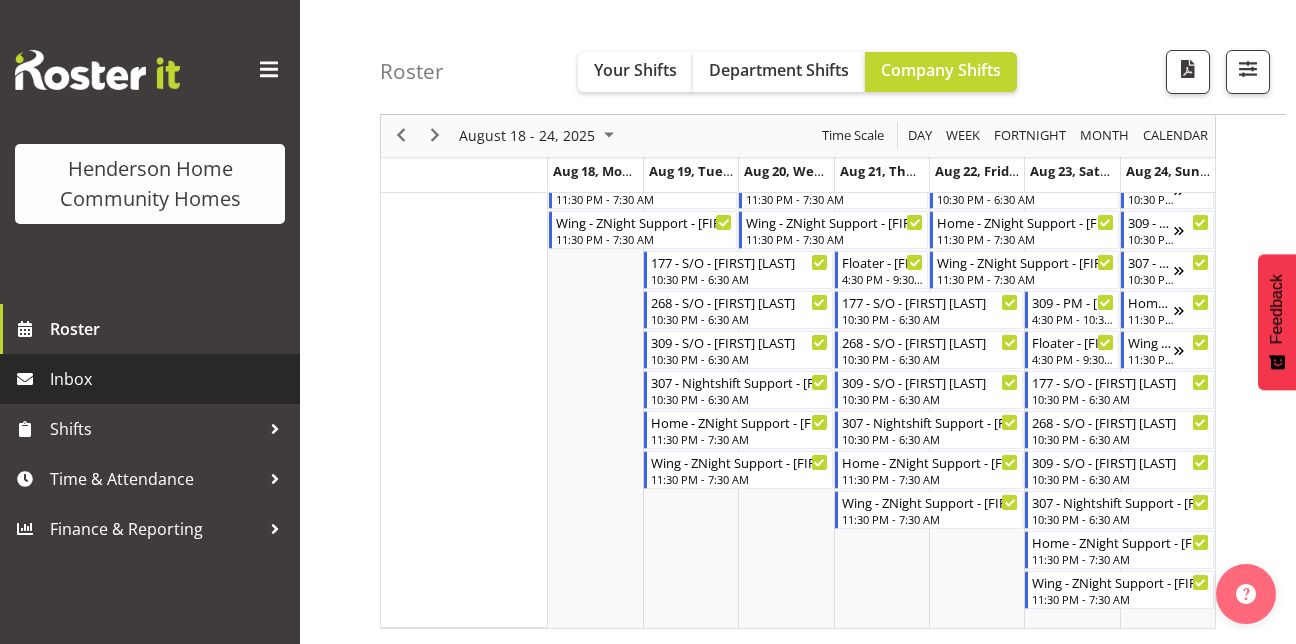 click on "Inbox" at bounding box center [170, 379] 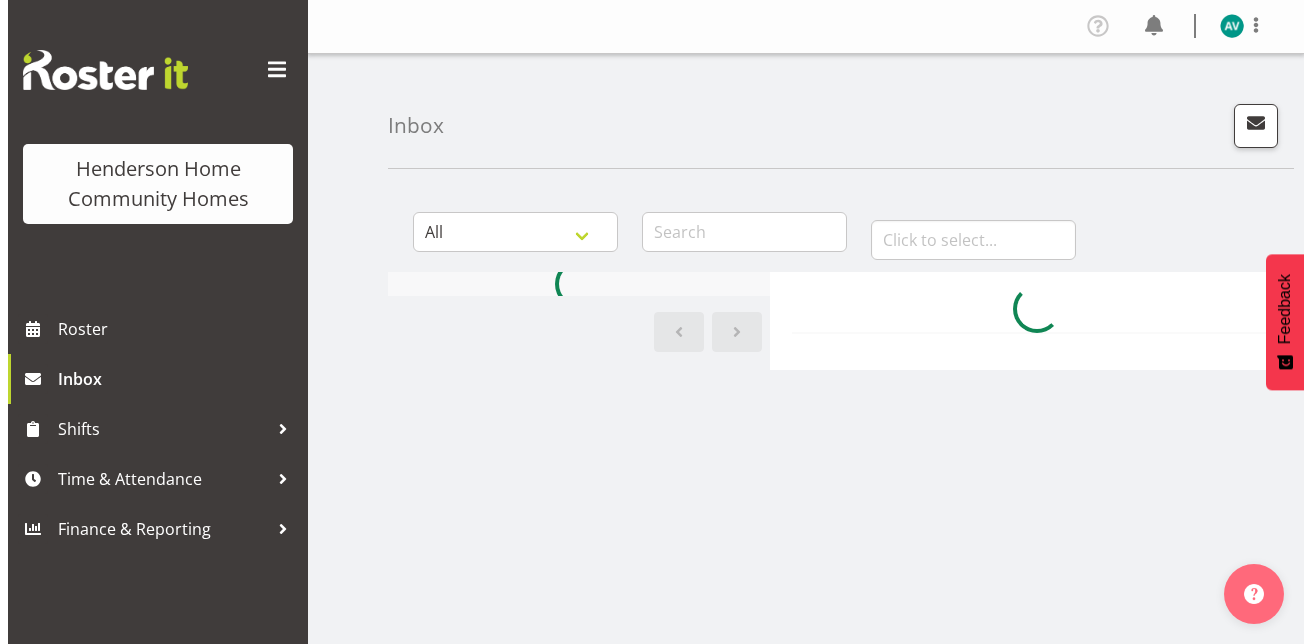 scroll, scrollTop: 0, scrollLeft: 0, axis: both 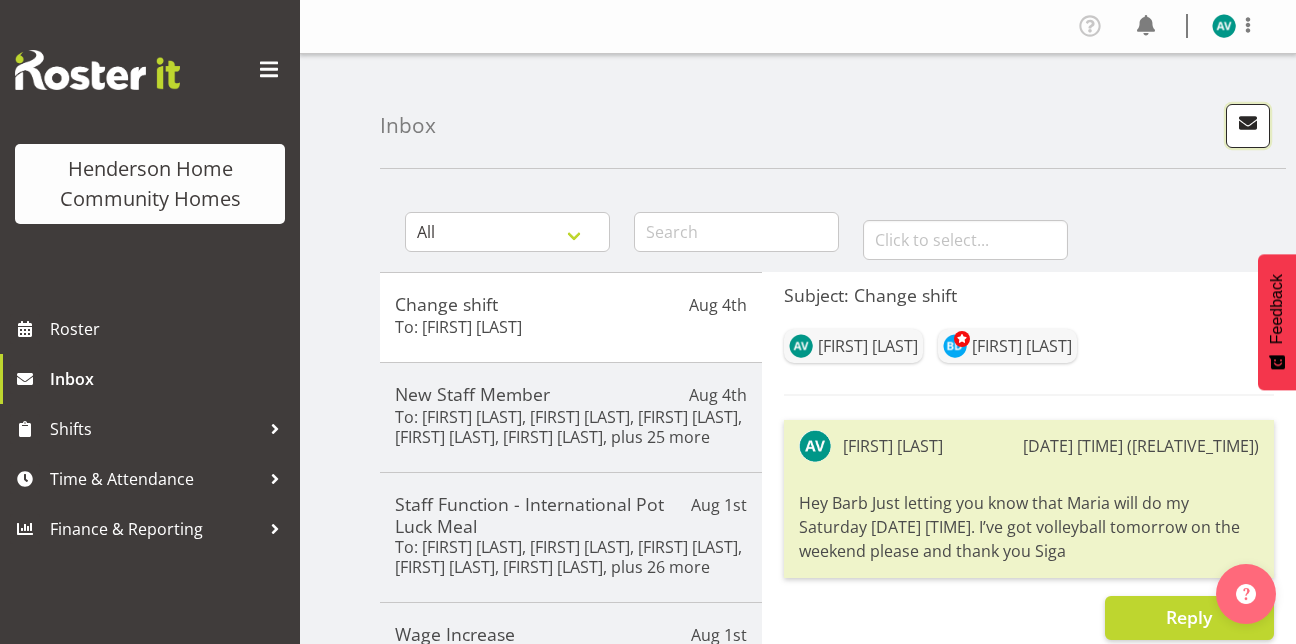 click at bounding box center [1248, 123] 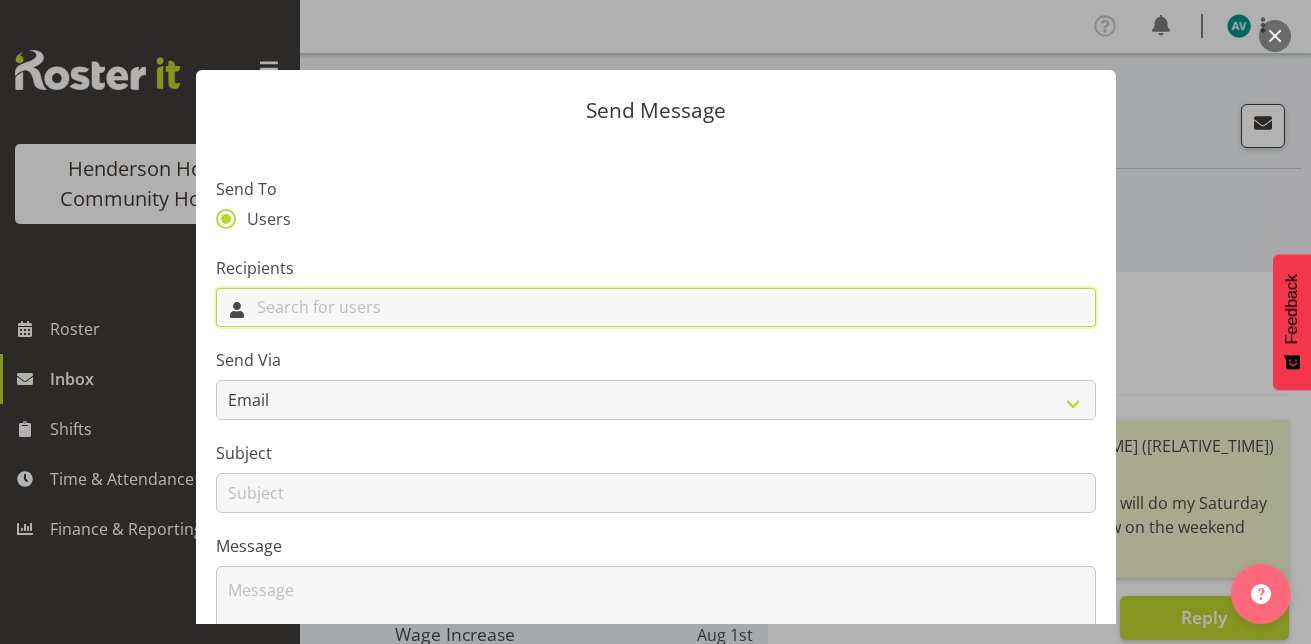 click at bounding box center (656, 307) 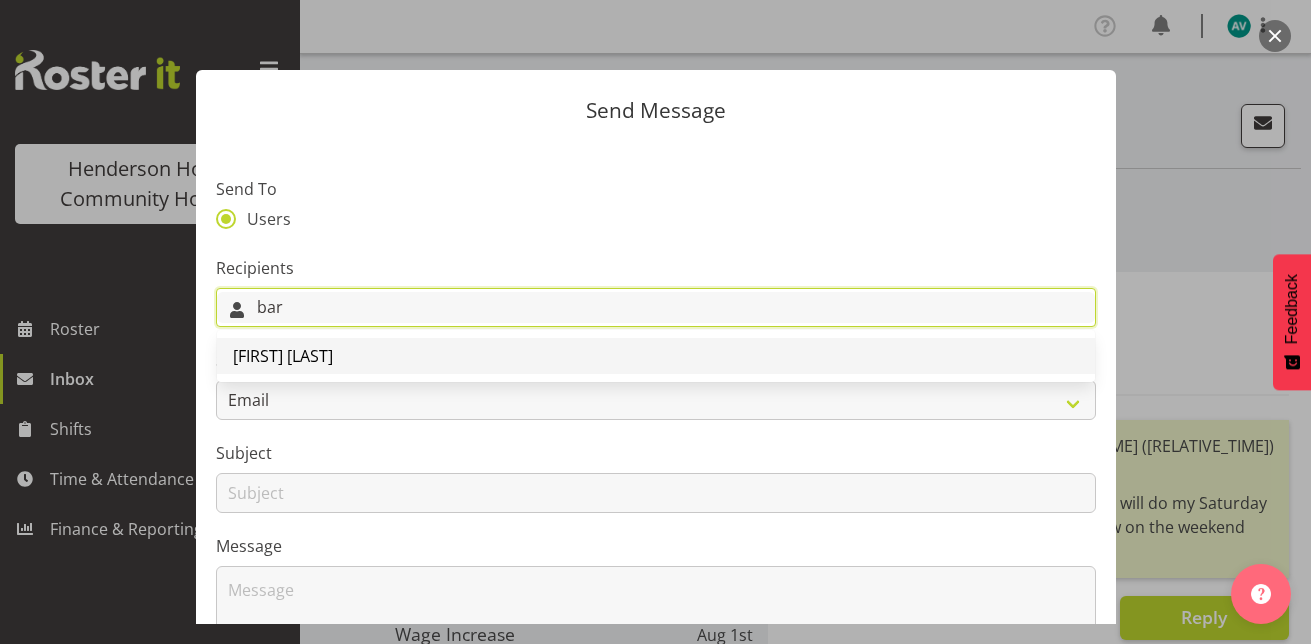 type on "bar" 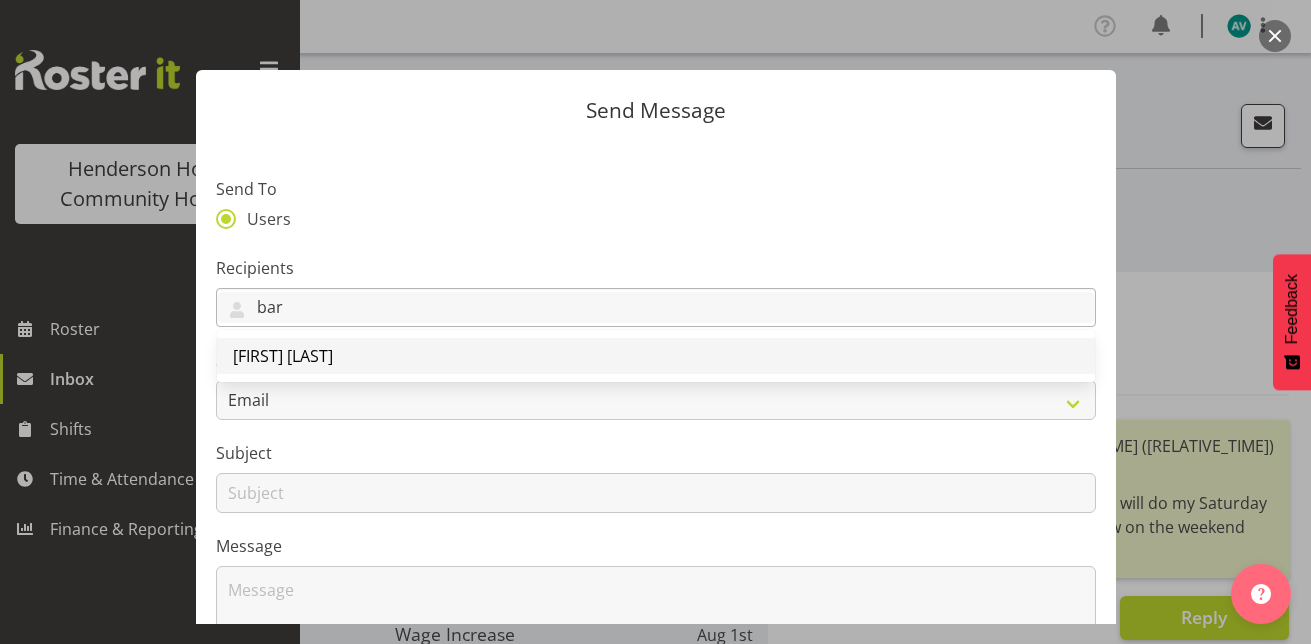 click on "[FIRST] [LAST]" at bounding box center (656, 356) 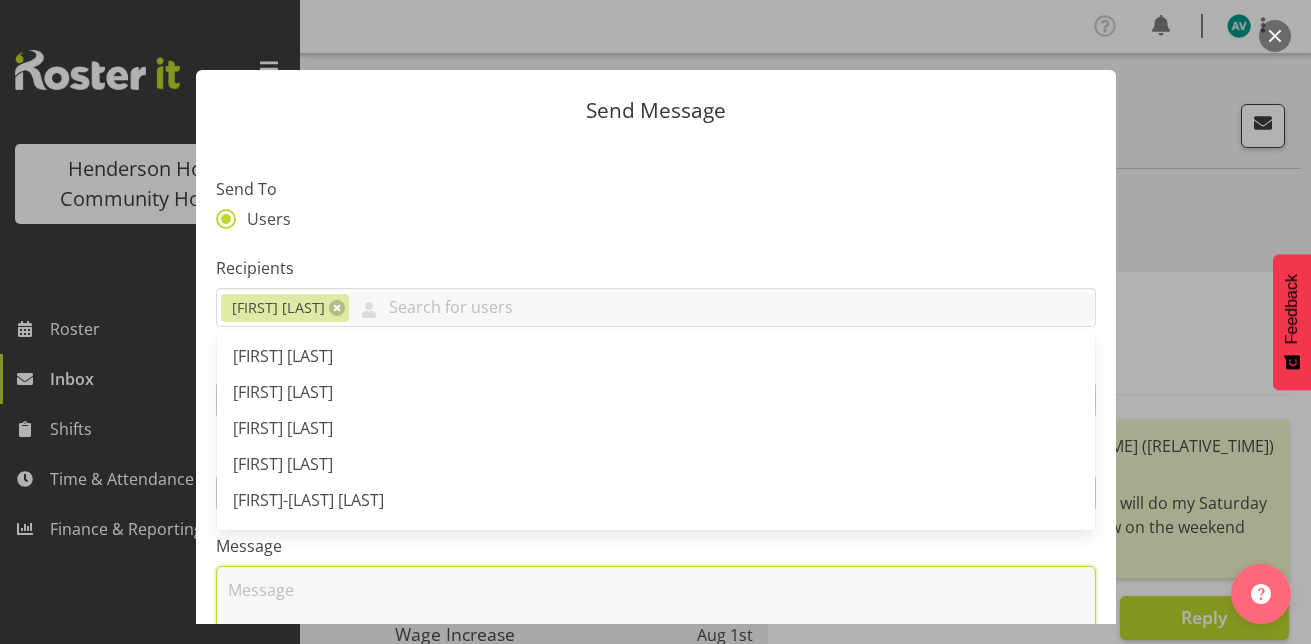 click at bounding box center (656, 630) 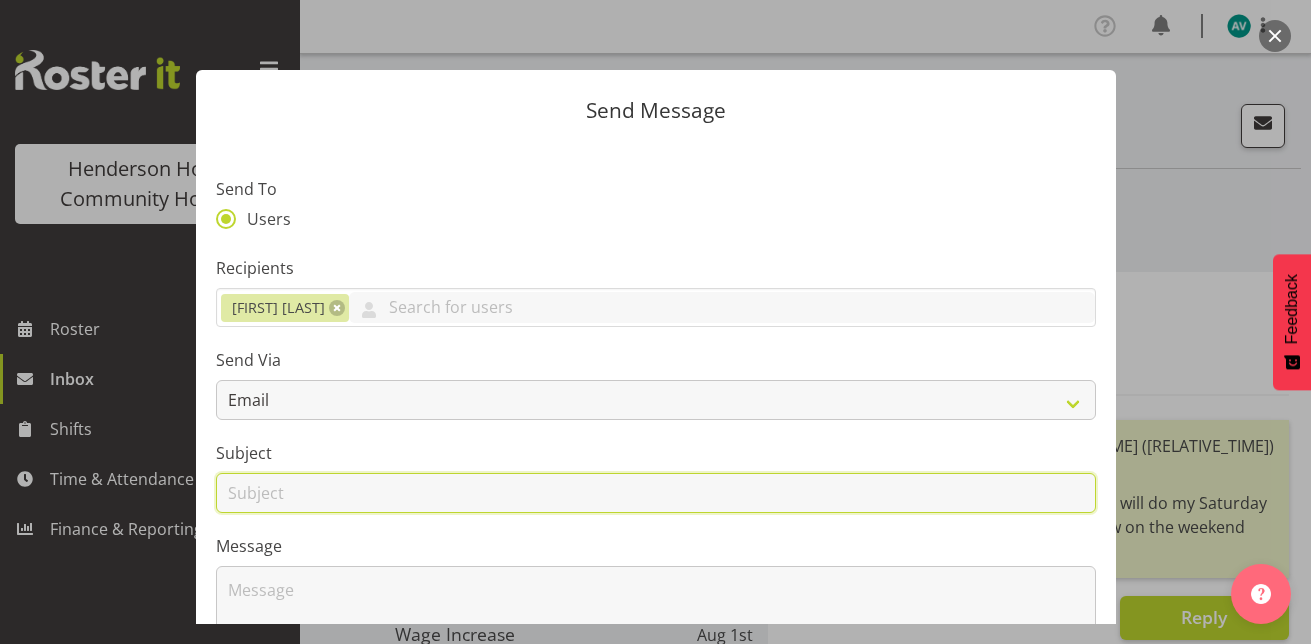 click at bounding box center (656, 493) 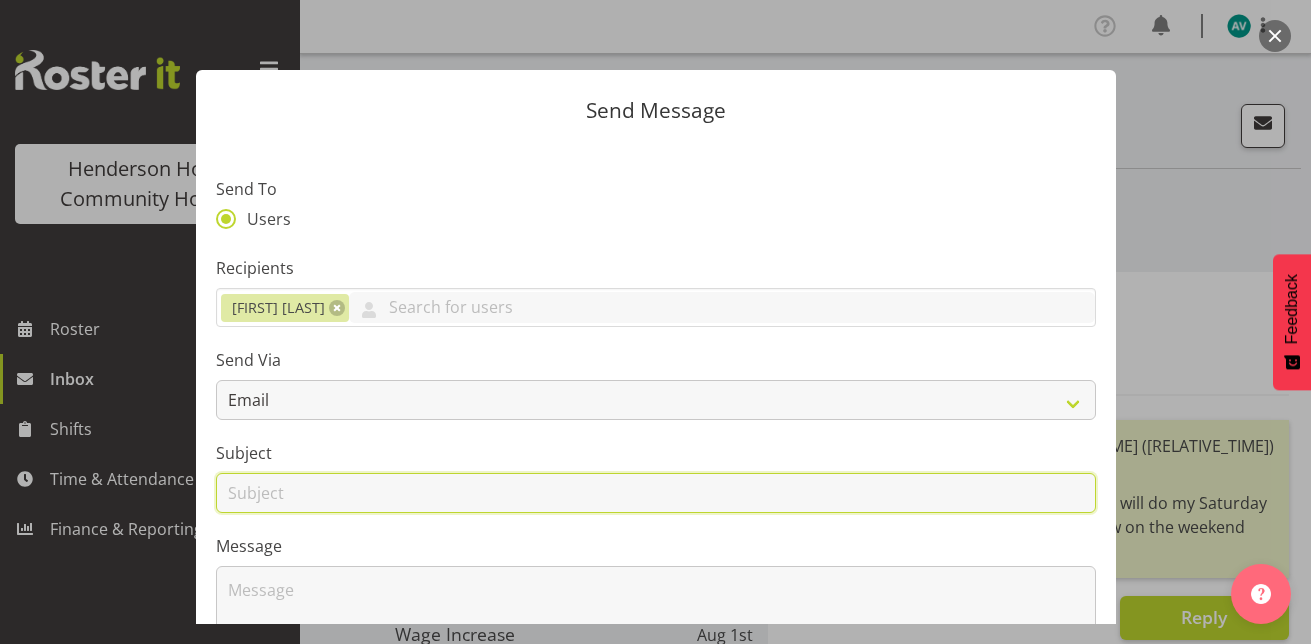 type on "s" 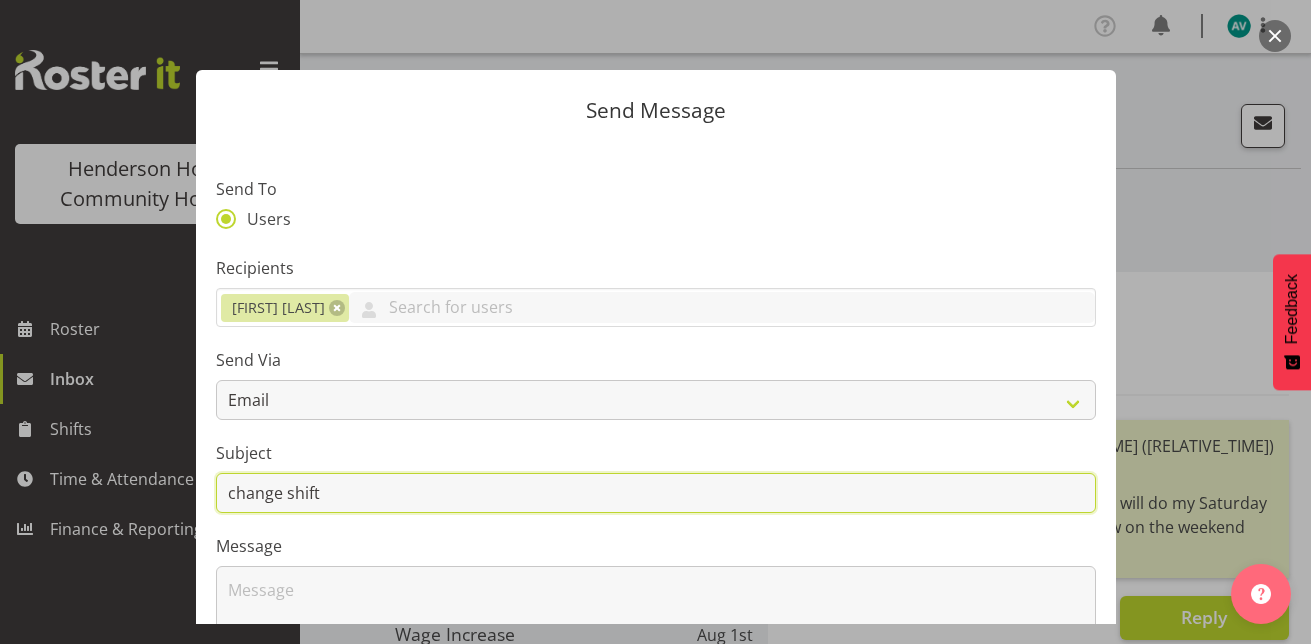 type on "change shift" 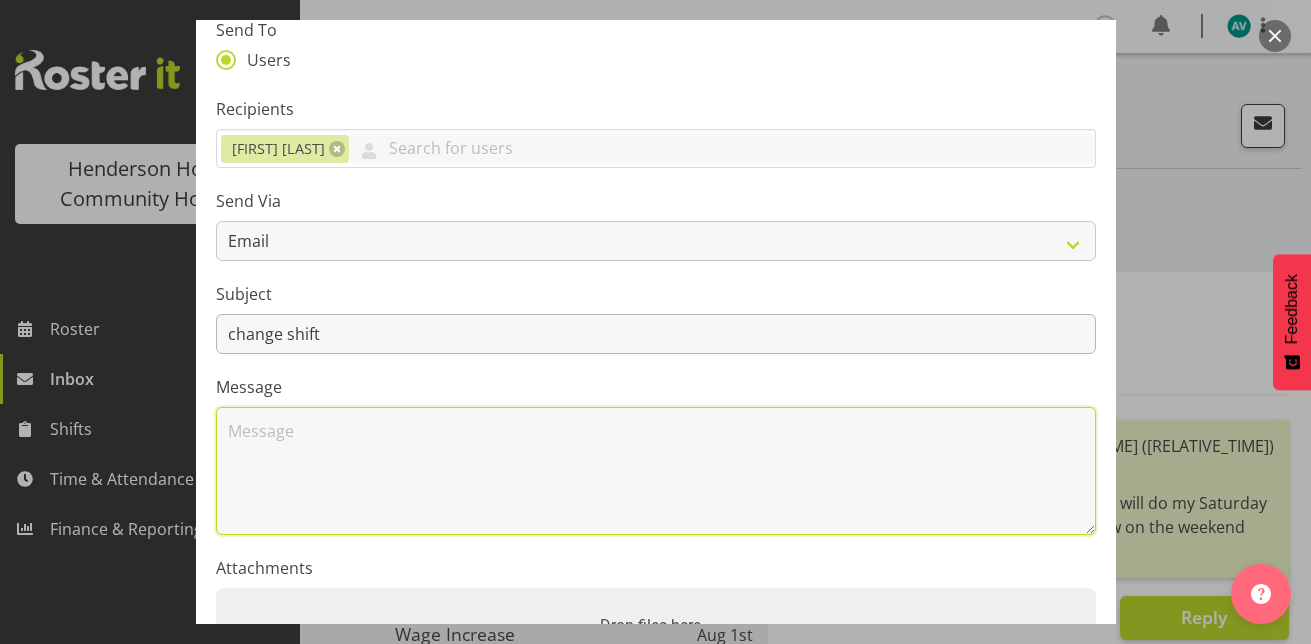 scroll, scrollTop: 165, scrollLeft: 0, axis: vertical 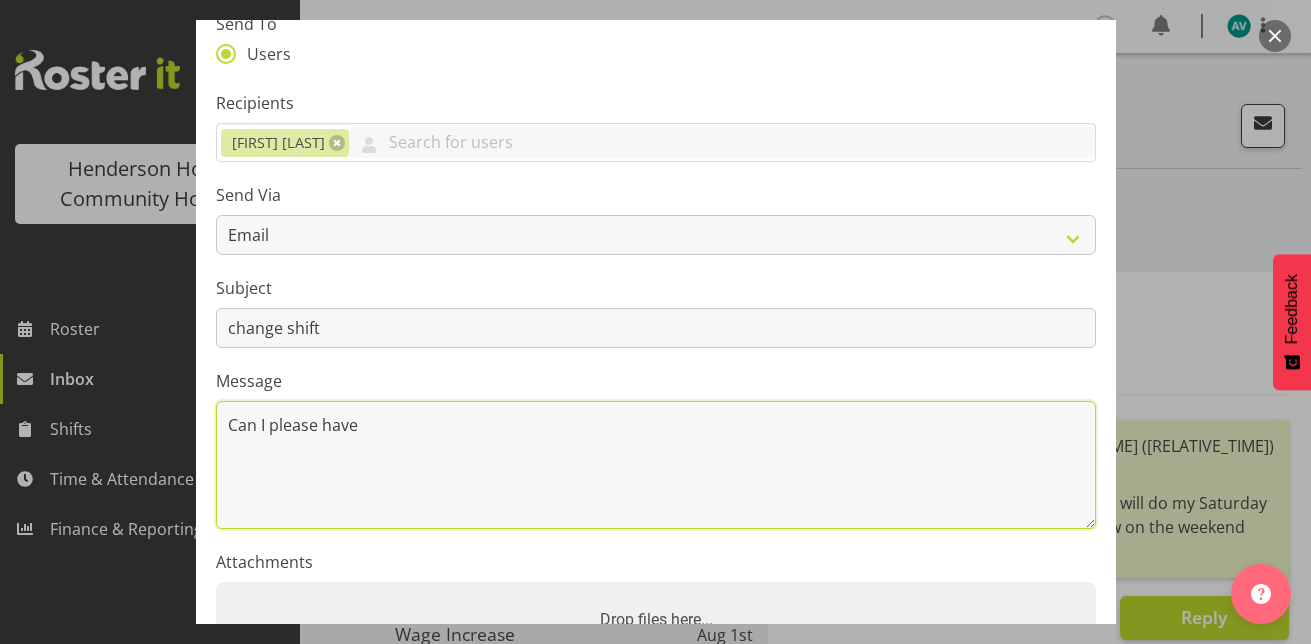 click on "Can I please have" at bounding box center (656, 465) 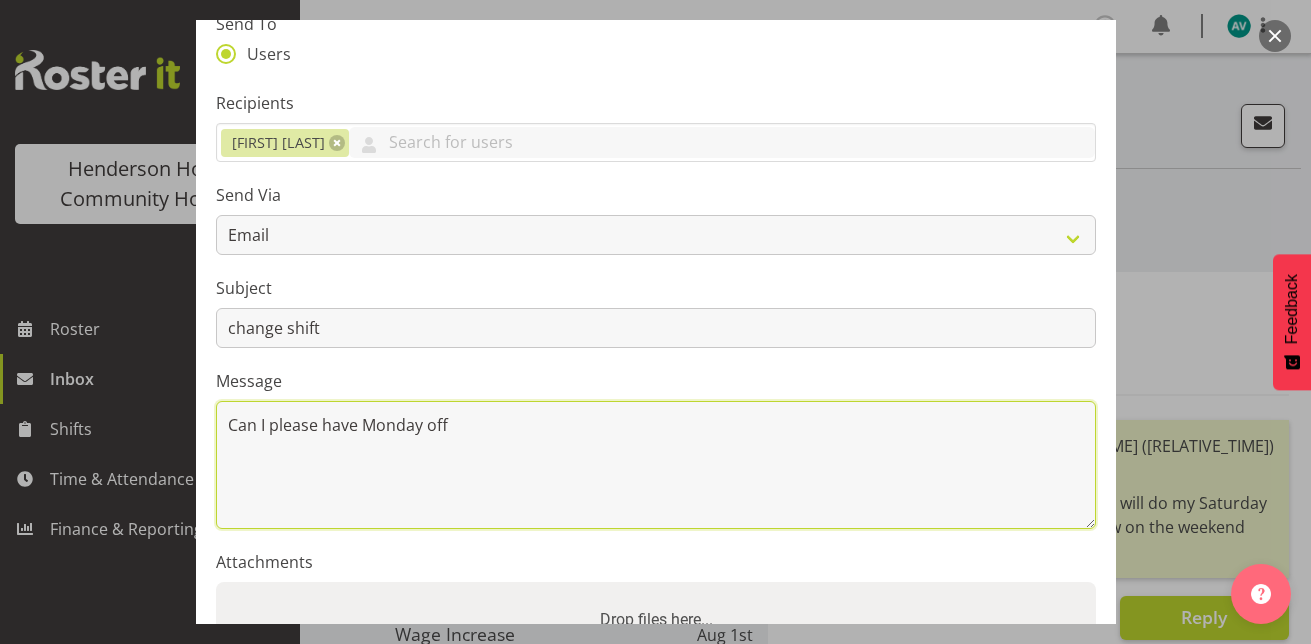 click on "Can I please have Monday off" at bounding box center (656, 465) 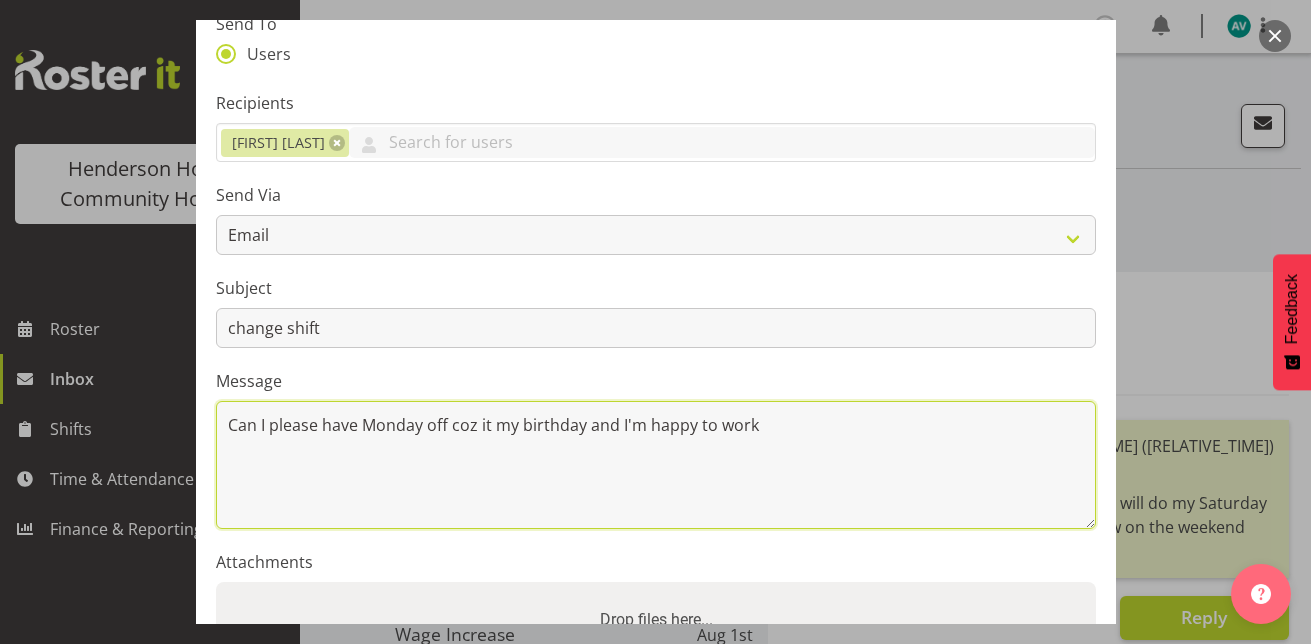 click on "Can I please have Monday off coz it my birthday and I'm happy to work" at bounding box center (656, 465) 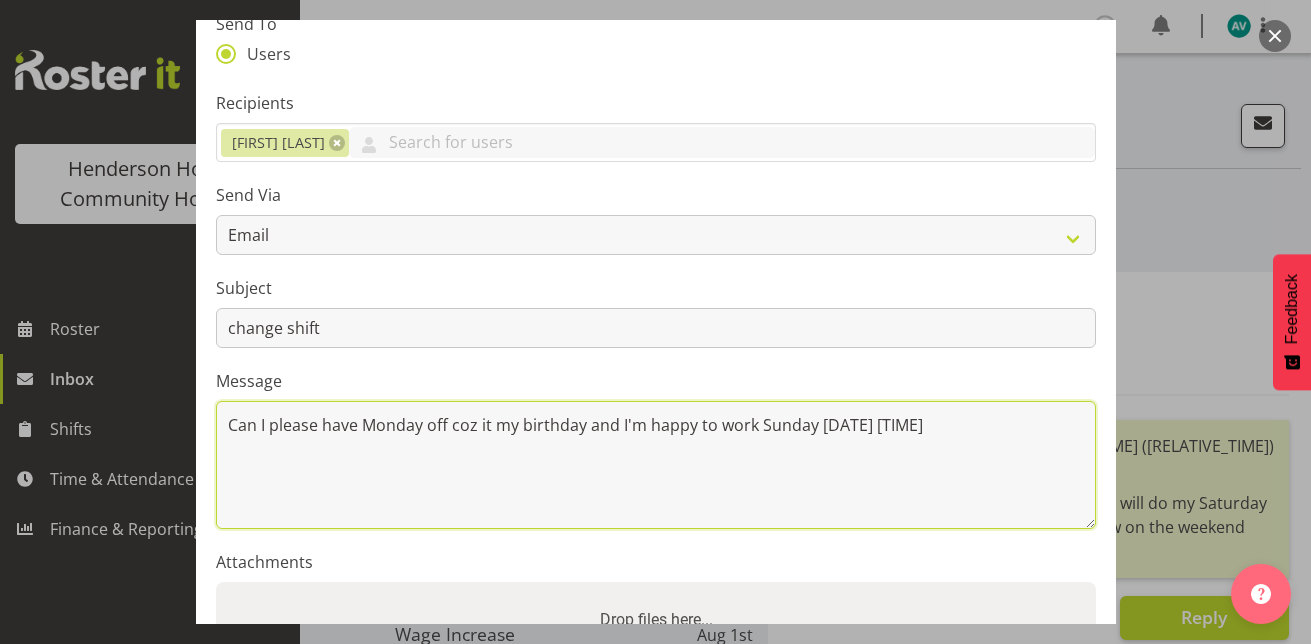 click on "Can I please have Monday off coz it my birthday and I'm happy to work Sunday 24/8 630-3" at bounding box center (656, 465) 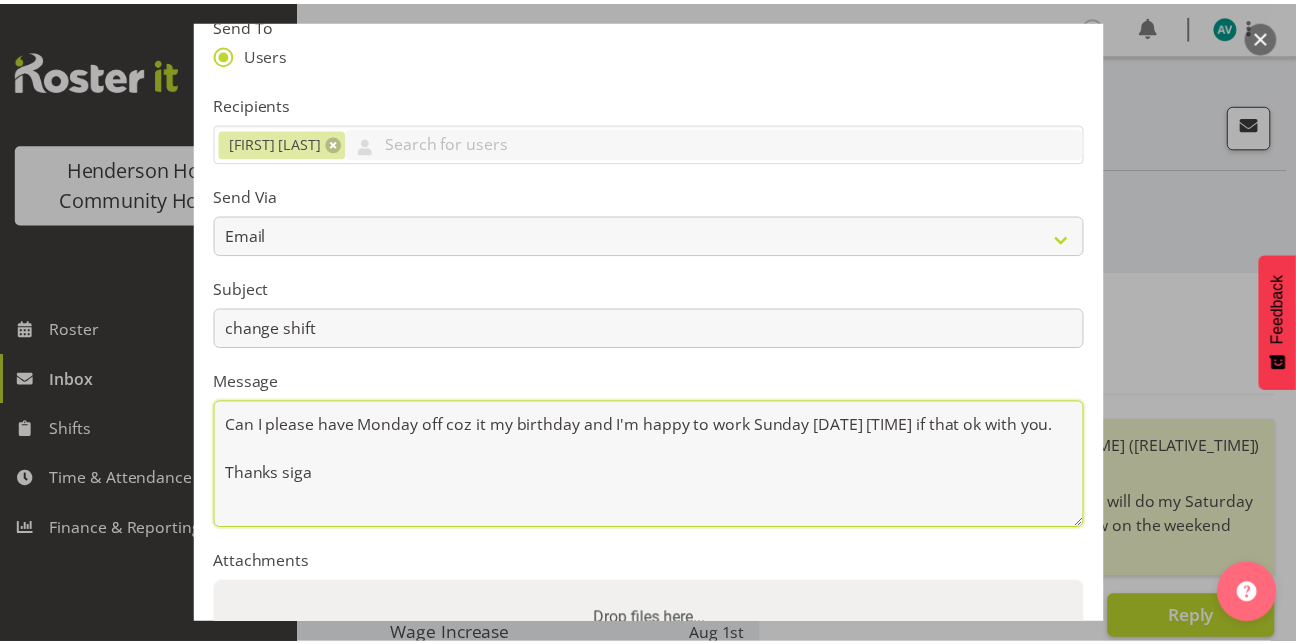 scroll, scrollTop: 359, scrollLeft: 0, axis: vertical 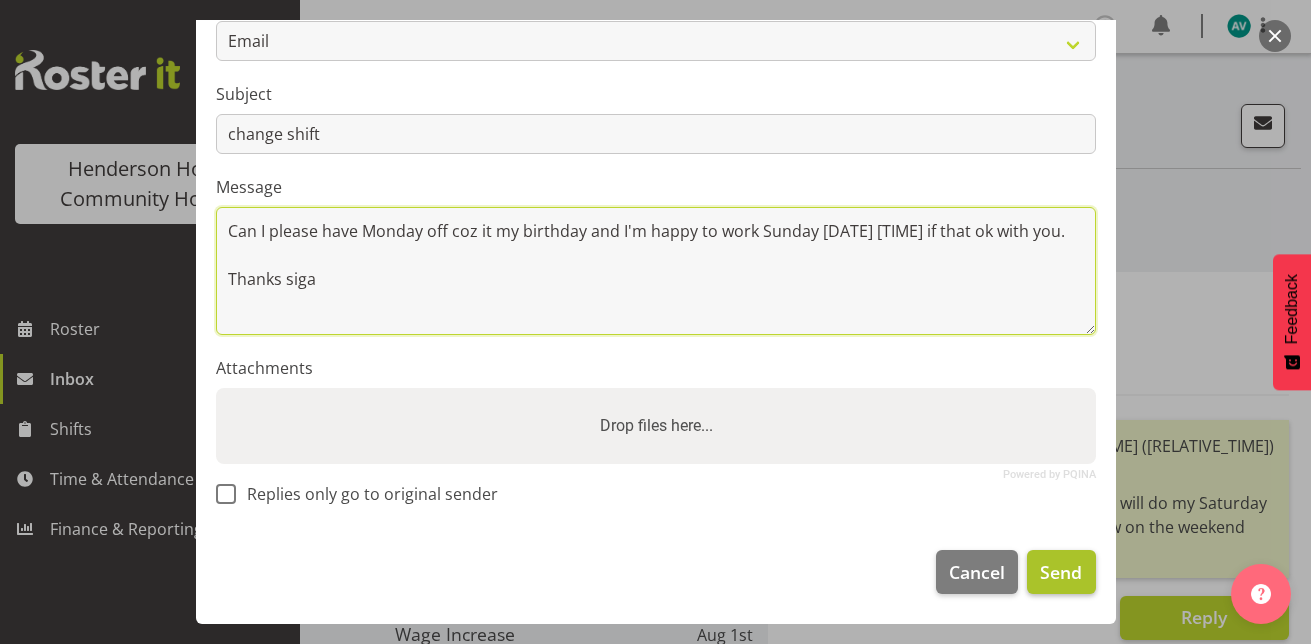 type on "Can I please have Monday off coz it my birthday and I'm happy to work Sunday 24/8 630-3 if that ok with you.
Thanks siga" 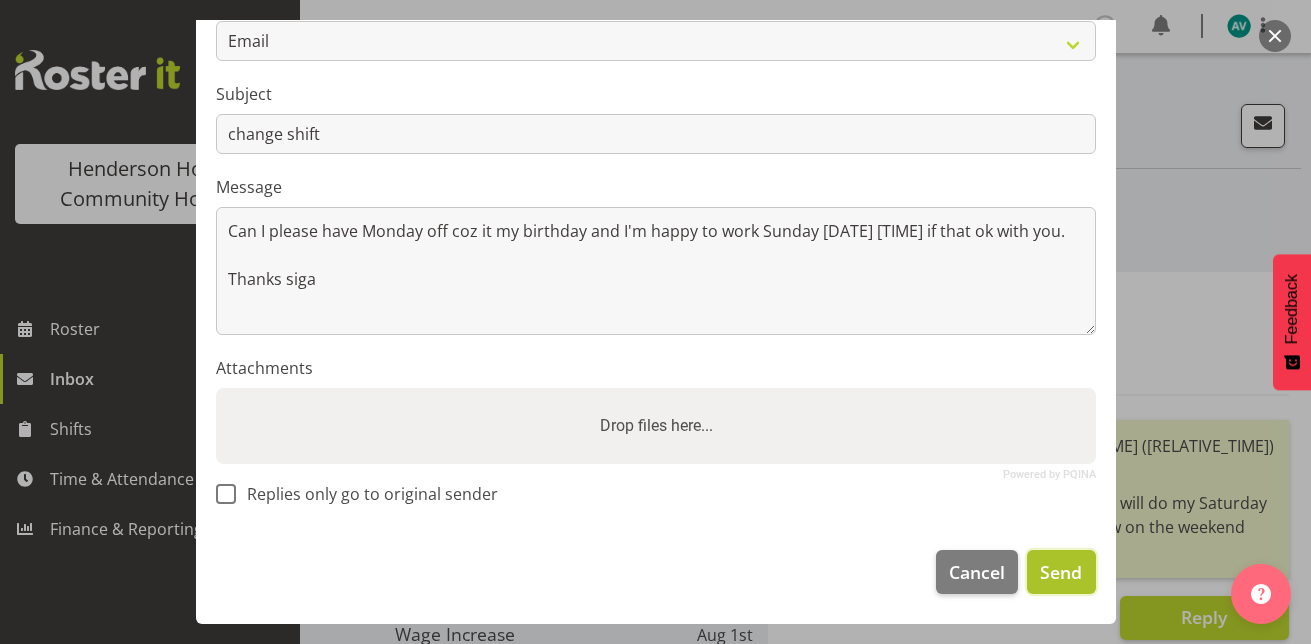 click on "Send" at bounding box center (1061, 572) 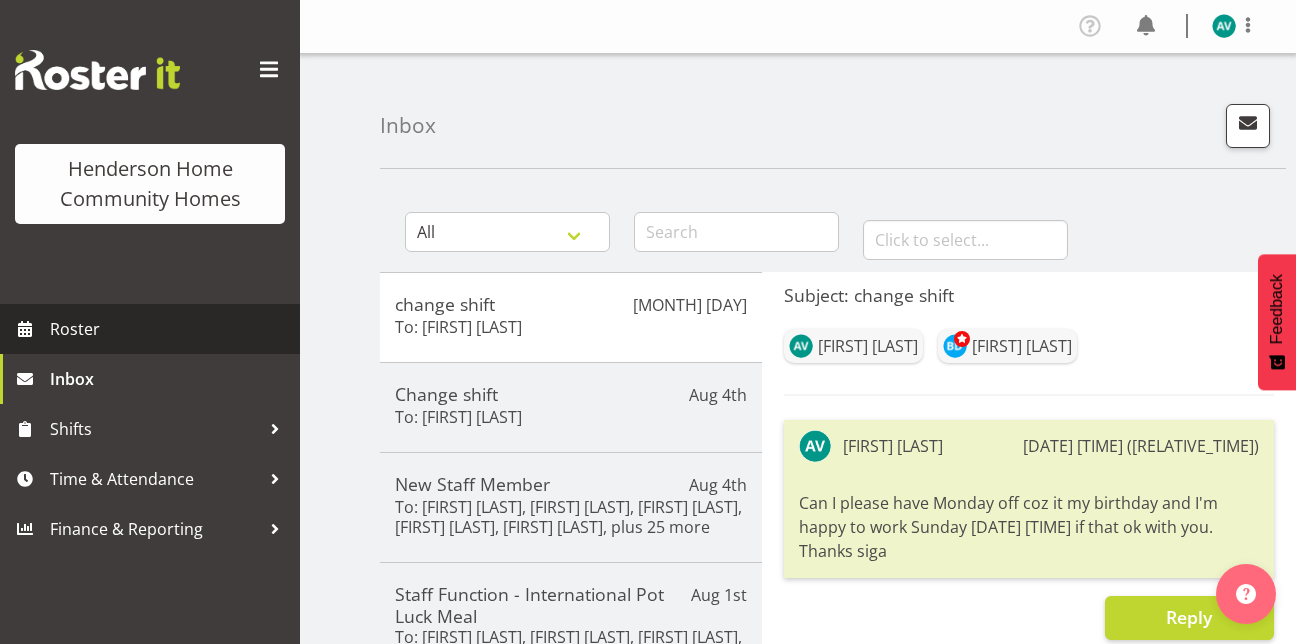 click on "Roster" at bounding box center [170, 329] 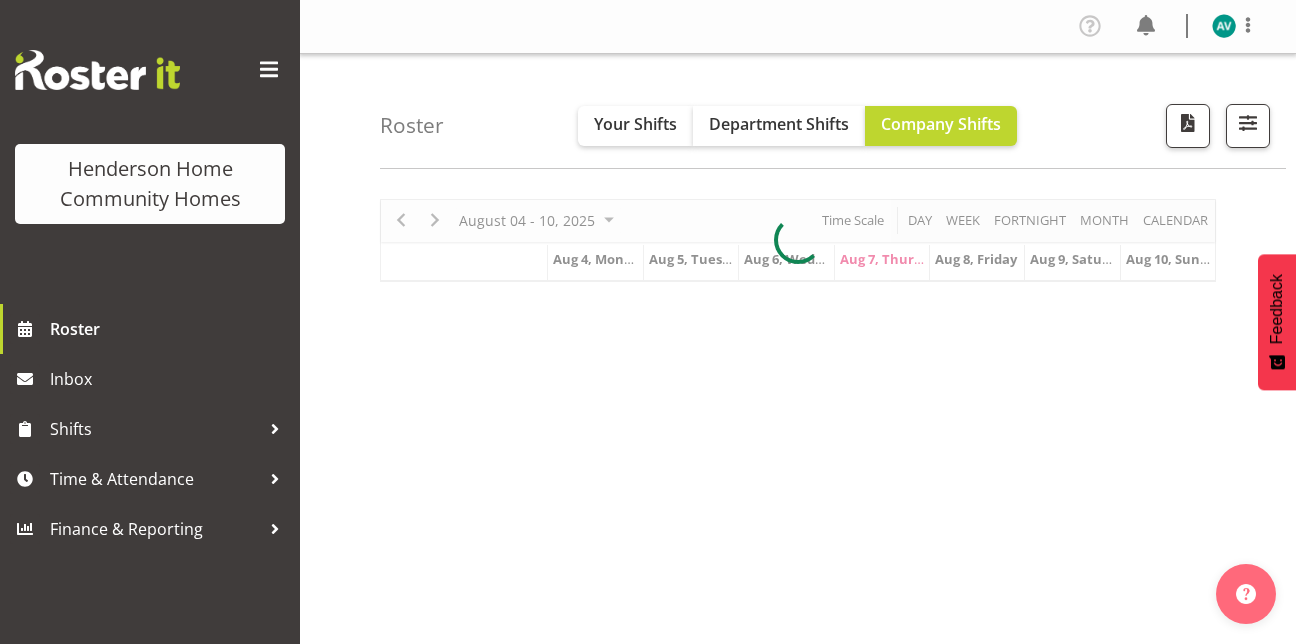scroll, scrollTop: 0, scrollLeft: 0, axis: both 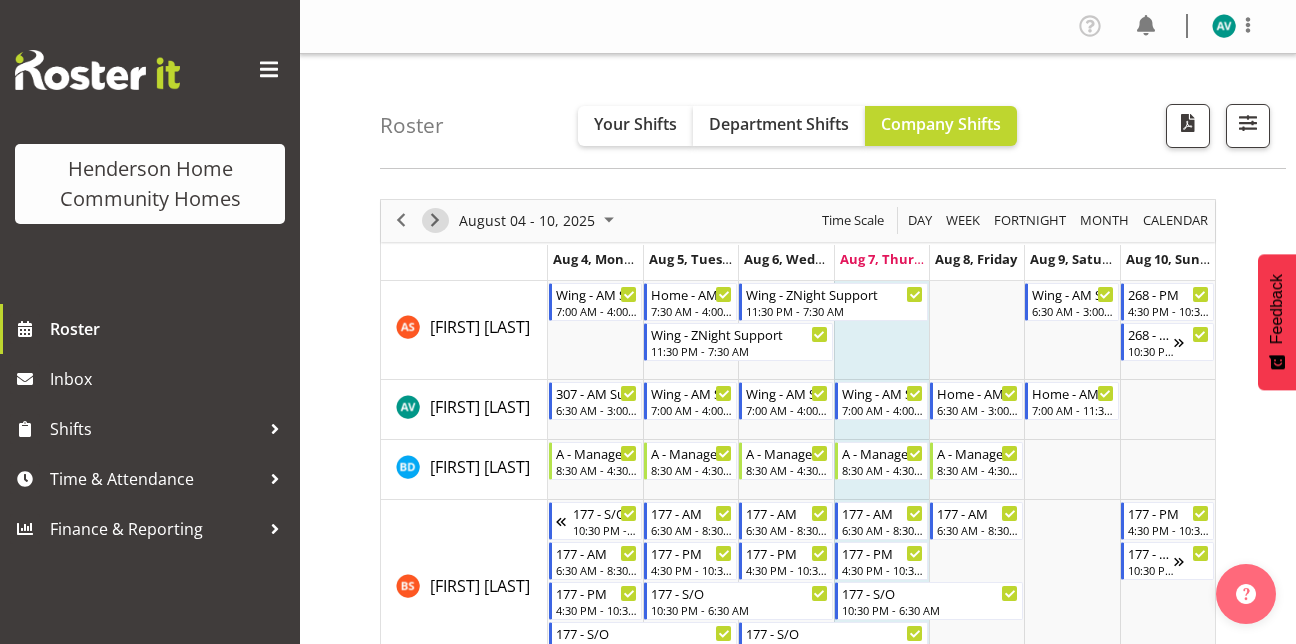 click at bounding box center [435, 220] 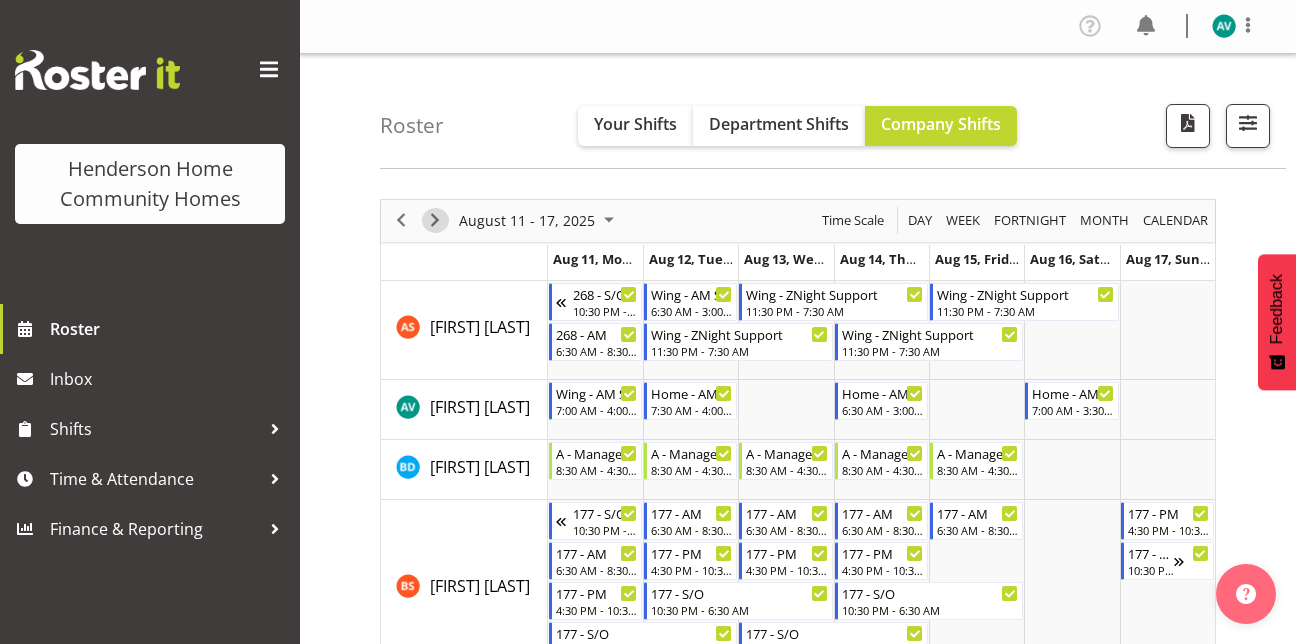 click at bounding box center [435, 220] 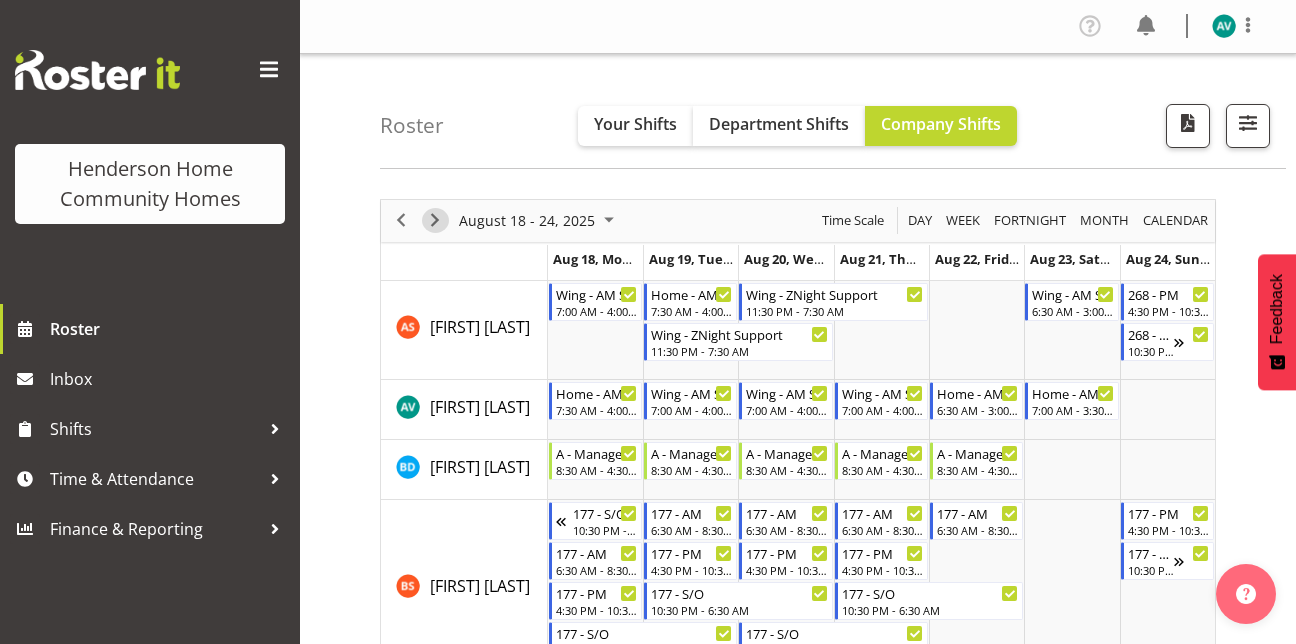 click at bounding box center (435, 220) 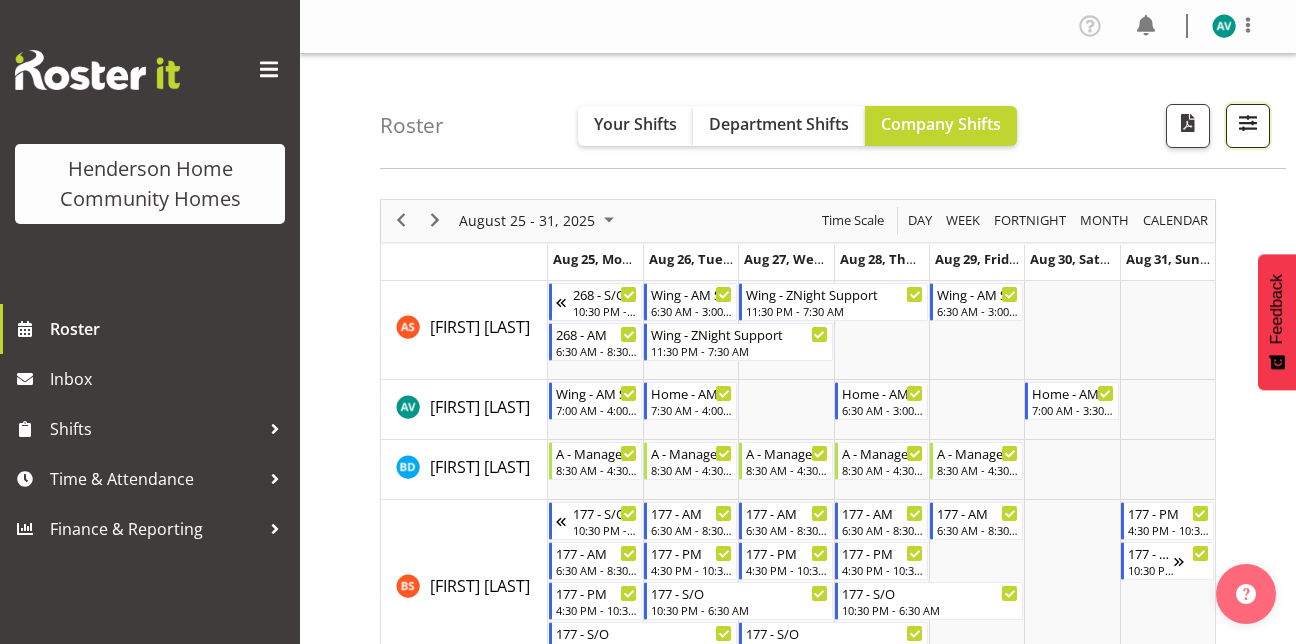 click at bounding box center (1248, 123) 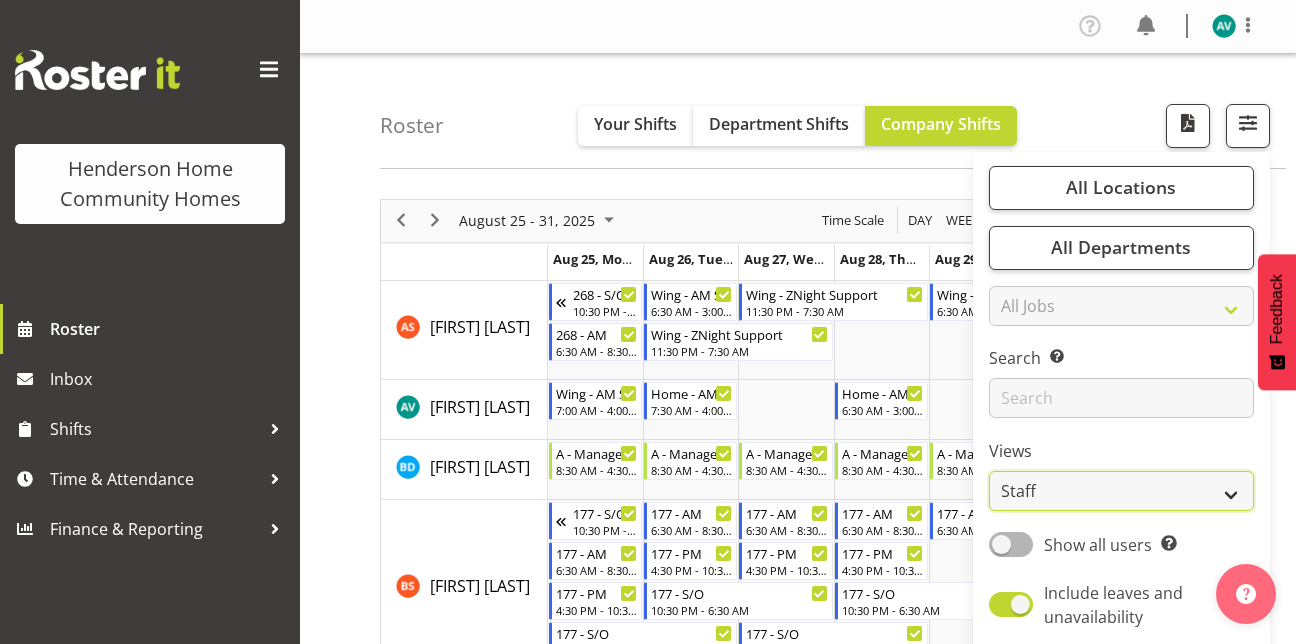 click on "Staff
Role
Shift - Horizontal
Shift - Vertical
Staff - Location" at bounding box center [1121, 491] 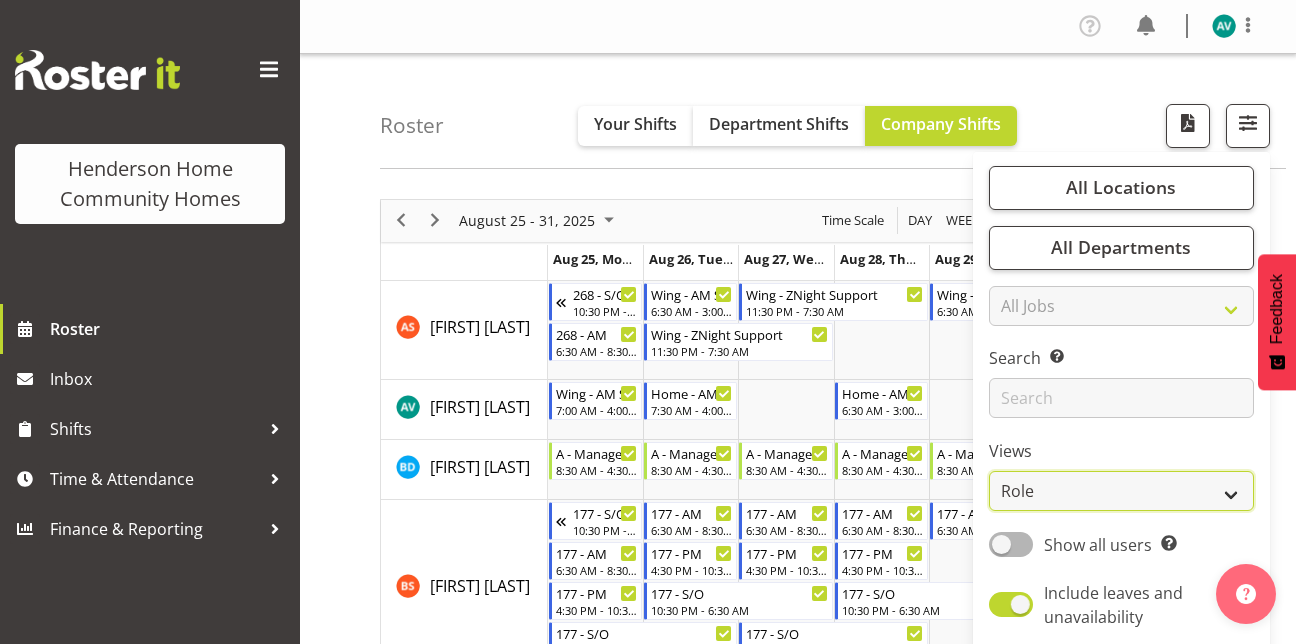 click on "Staff
Role
Shift - Horizontal
Shift - Vertical
Staff - Location" at bounding box center [1121, 491] 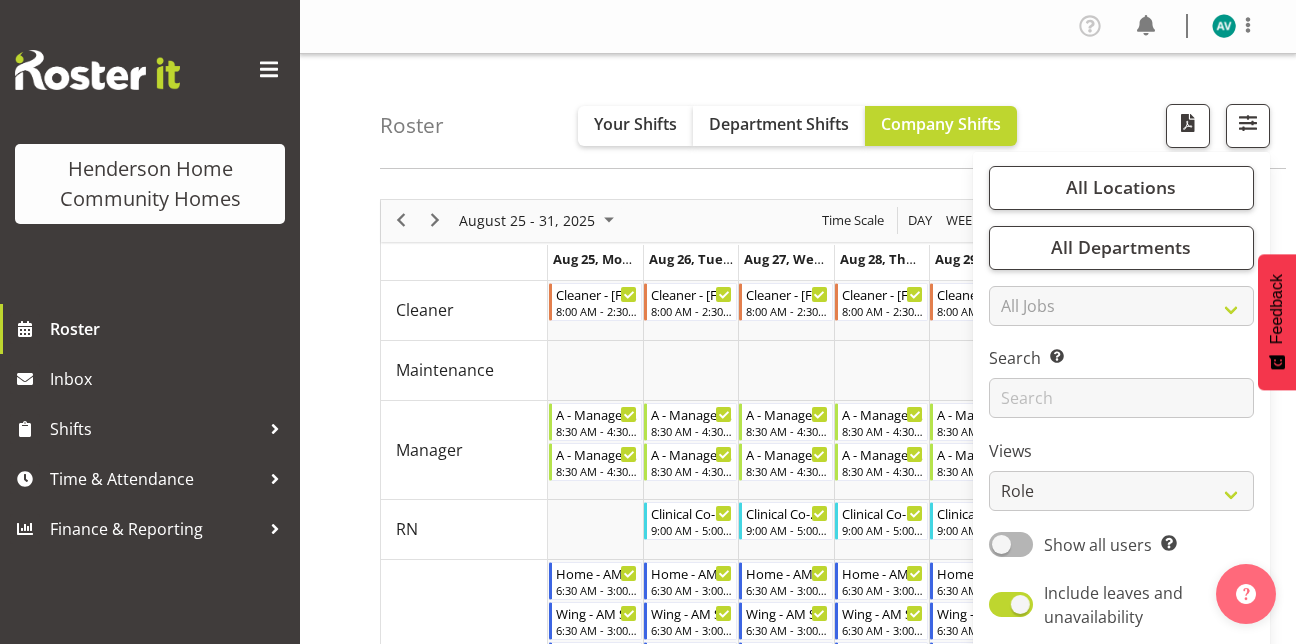 click on "Roster   Your Shifts
Department Shifts
Company Shifts
All Locations
Clear
177 Halswell Rd
268 Hendersons Rd
307 Hendersons Rd
309 Hendersons Rd
311 Hendersons Rd
313 Hendersons Rd
Select All
Clear         All Jobs" at bounding box center [833, 111] 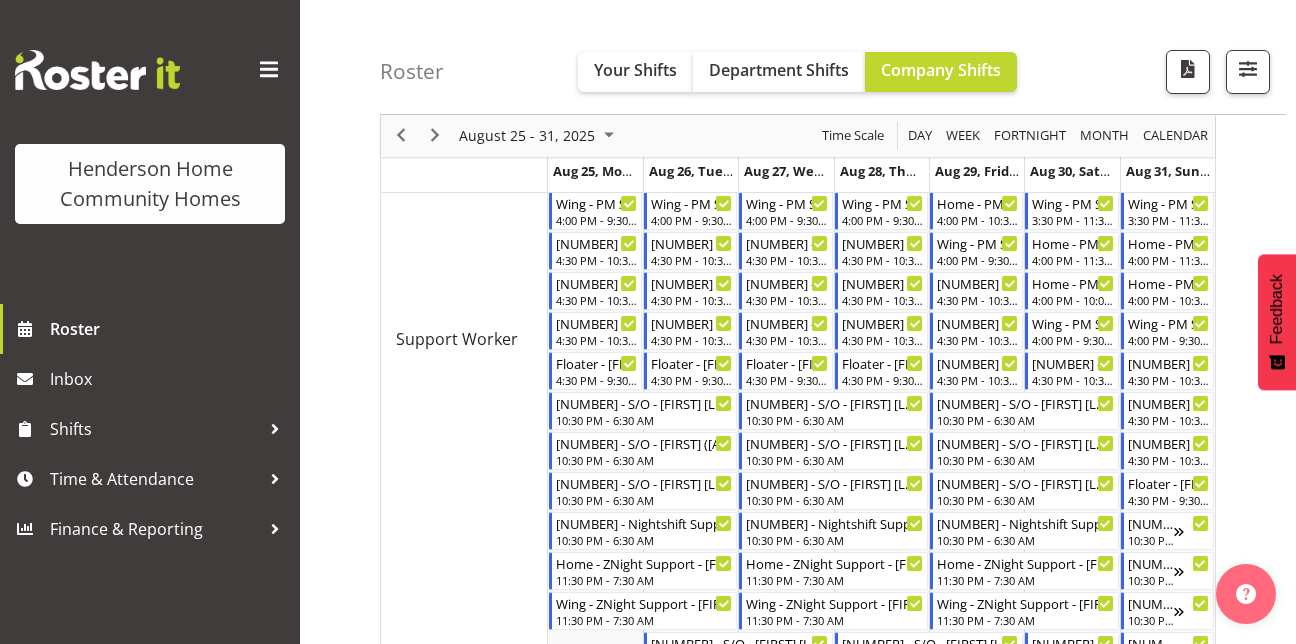scroll, scrollTop: 888, scrollLeft: 0, axis: vertical 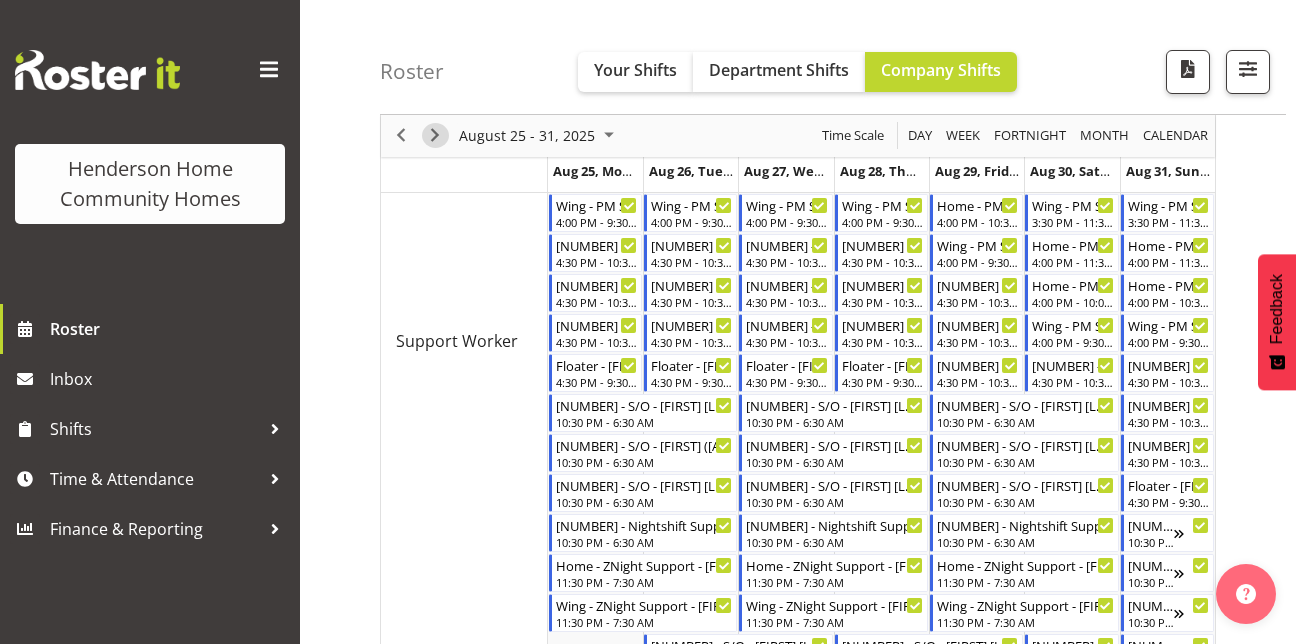 click at bounding box center (435, 136) 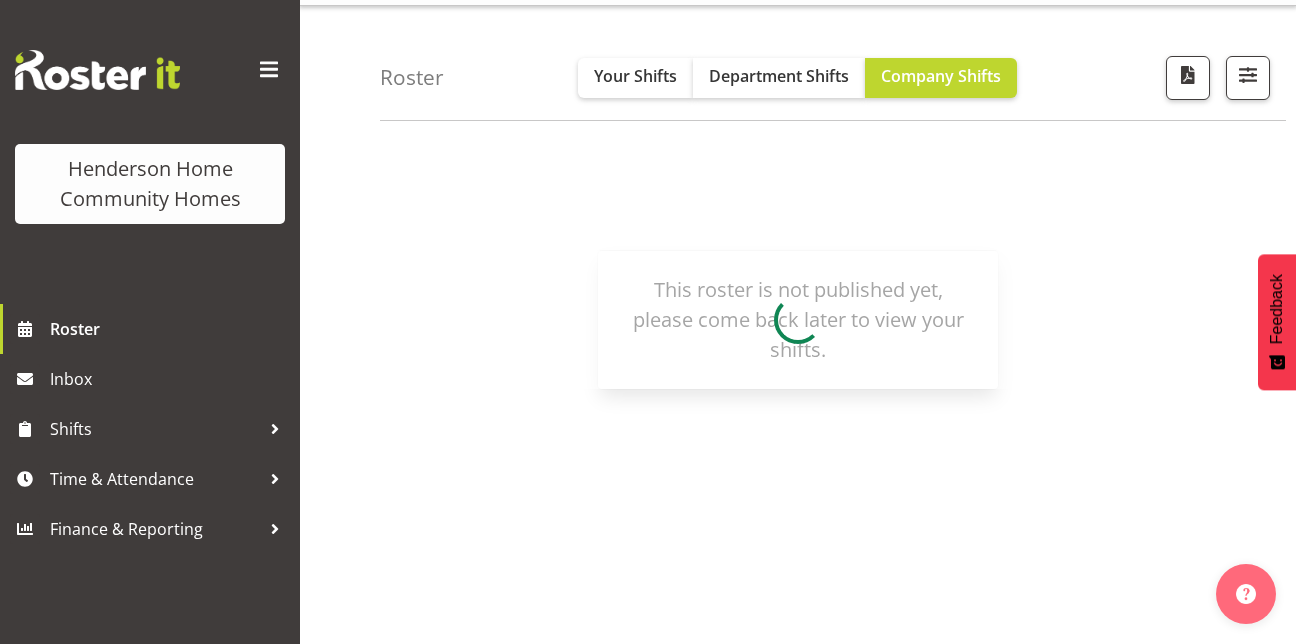 scroll, scrollTop: 0, scrollLeft: 0, axis: both 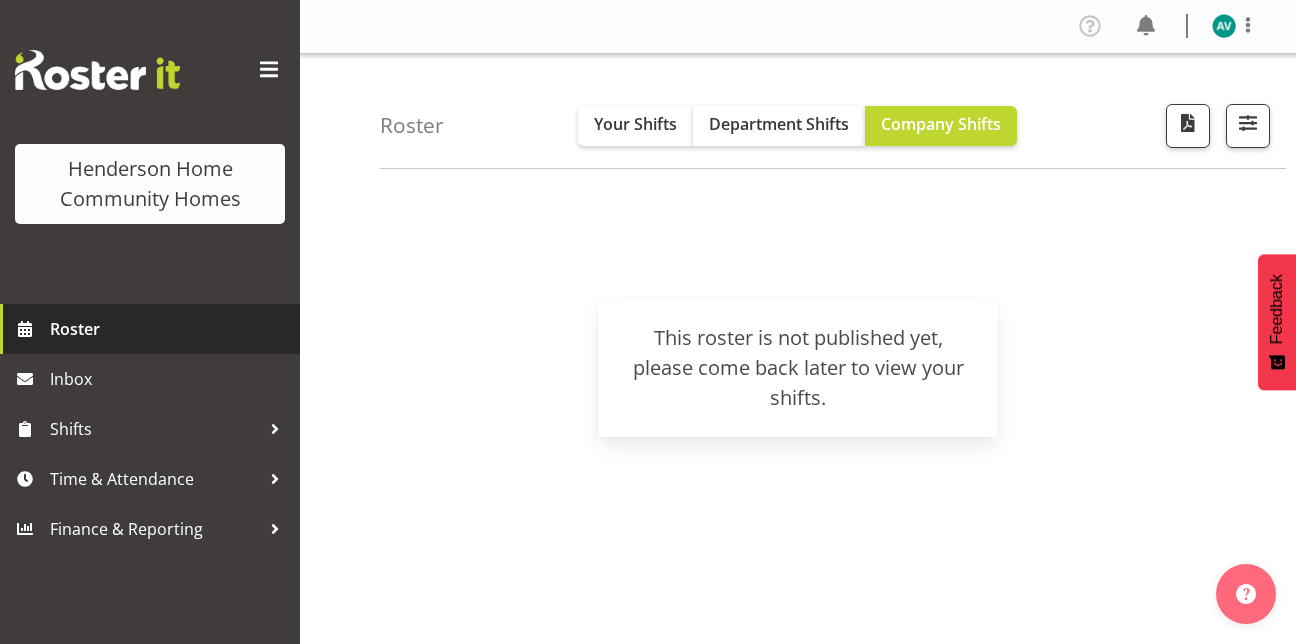 click on "Roster" at bounding box center [170, 329] 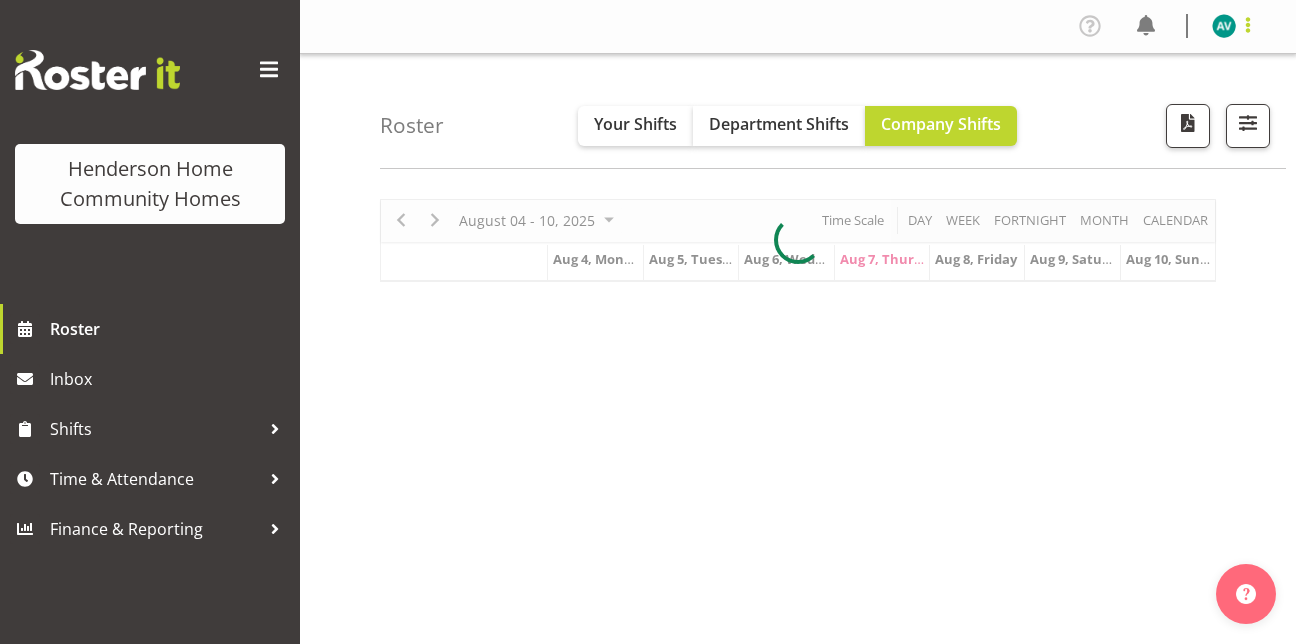 scroll, scrollTop: 0, scrollLeft: 0, axis: both 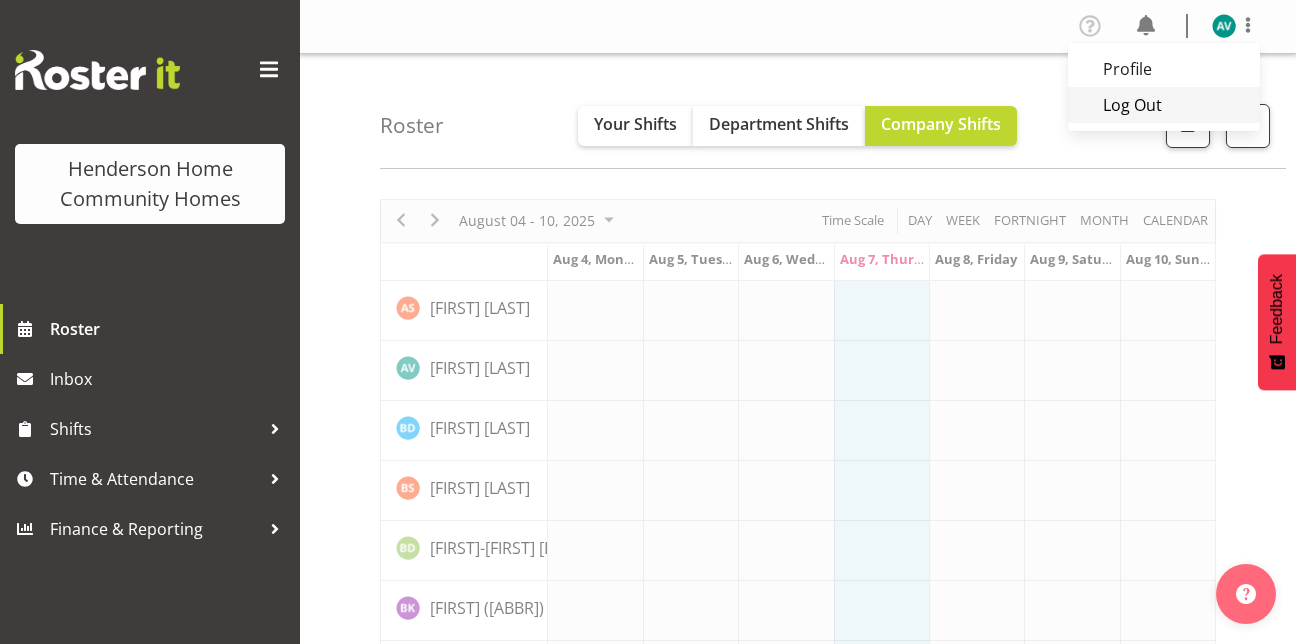 click on "Log Out" at bounding box center (1164, 105) 